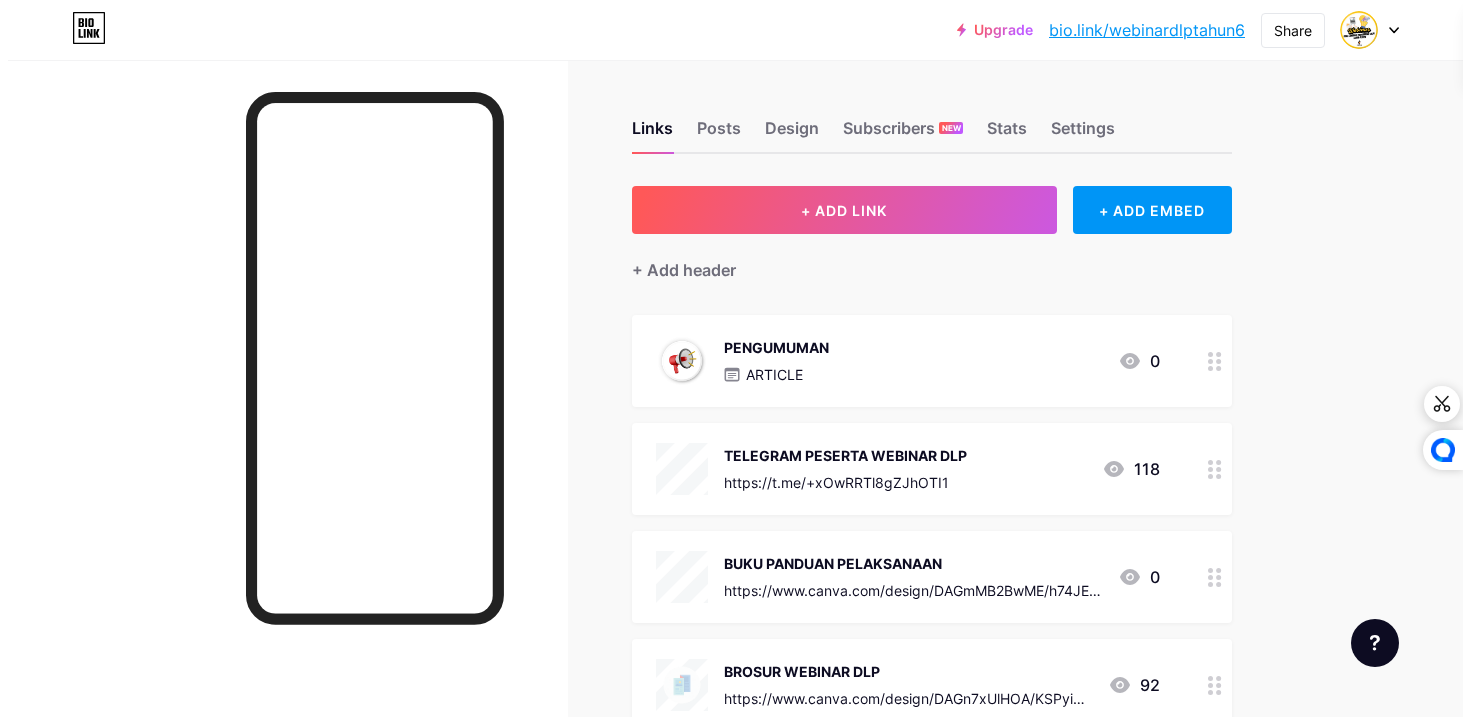 scroll, scrollTop: 0, scrollLeft: 0, axis: both 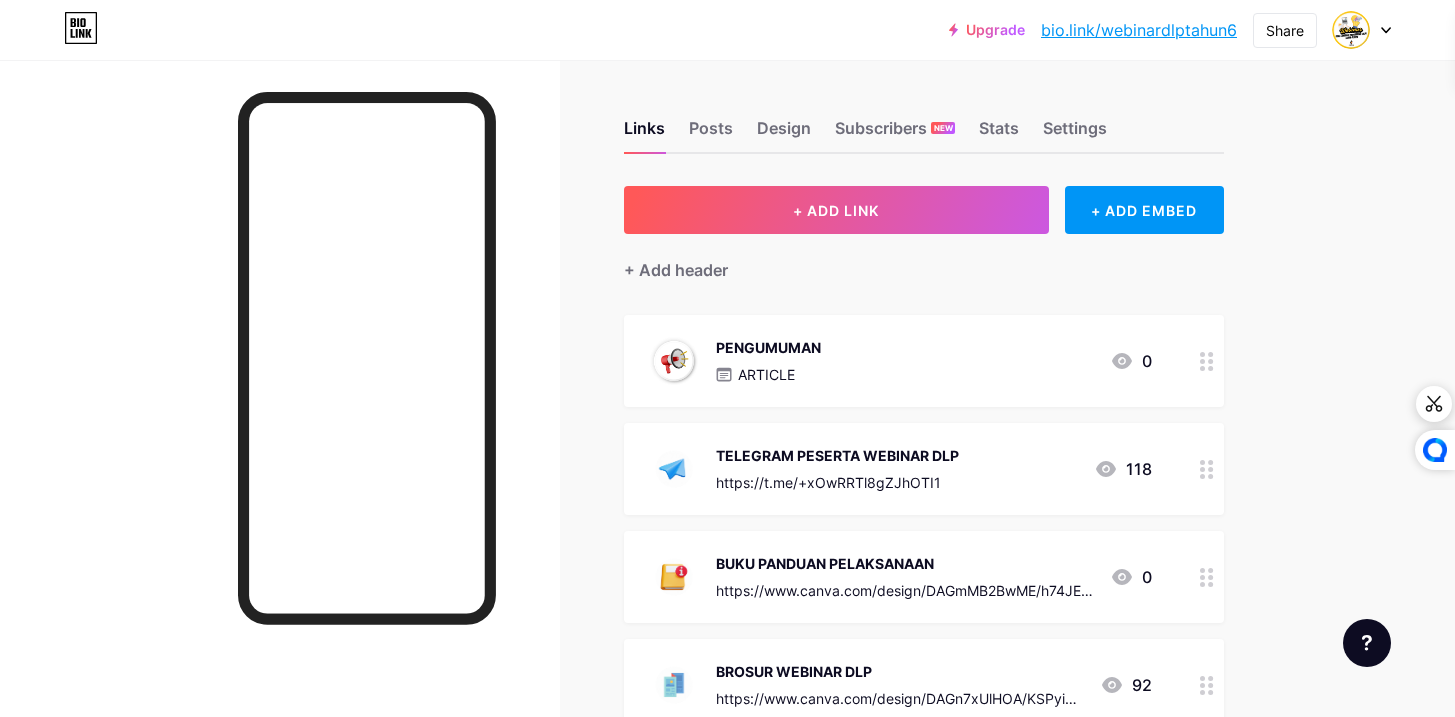 click on "PENGUMUMAN
ARTICLE
0" at bounding box center (924, 361) 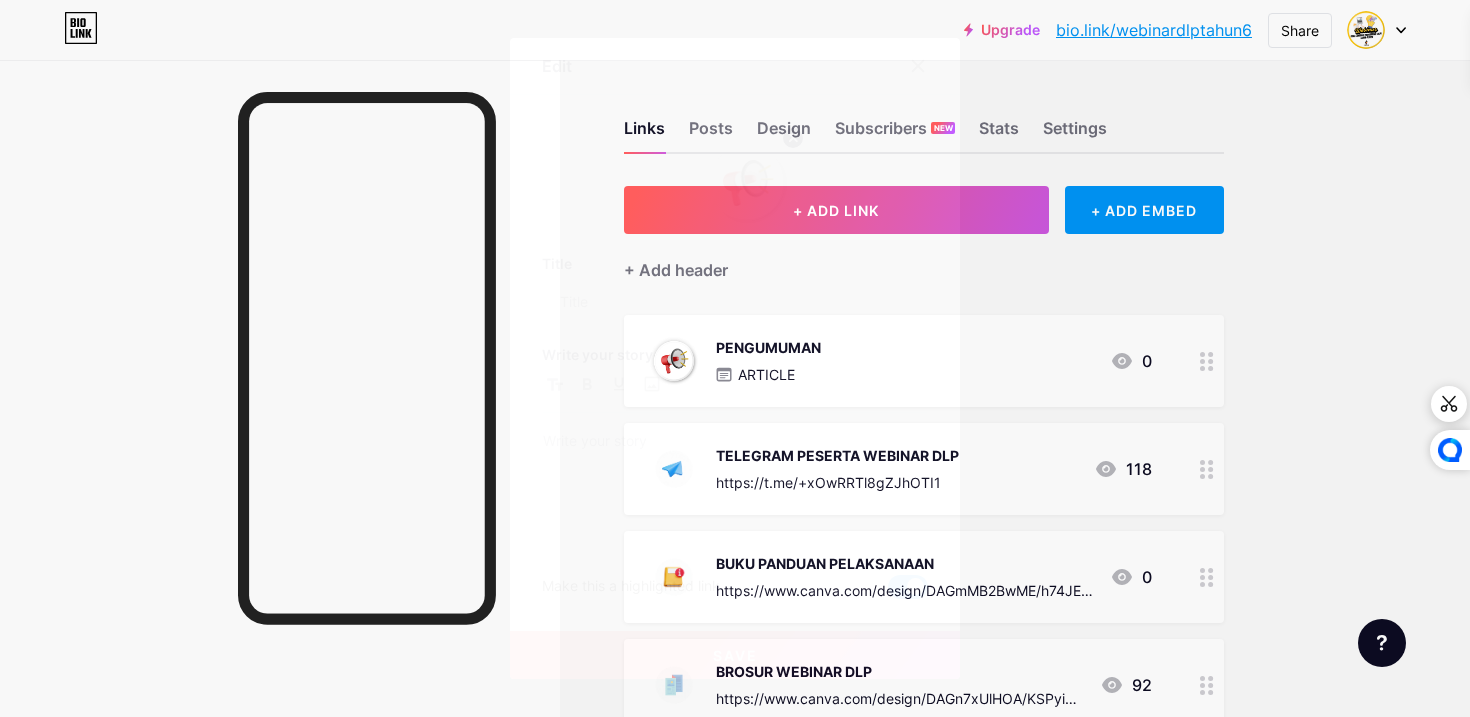 type on "PENGUMUMAN" 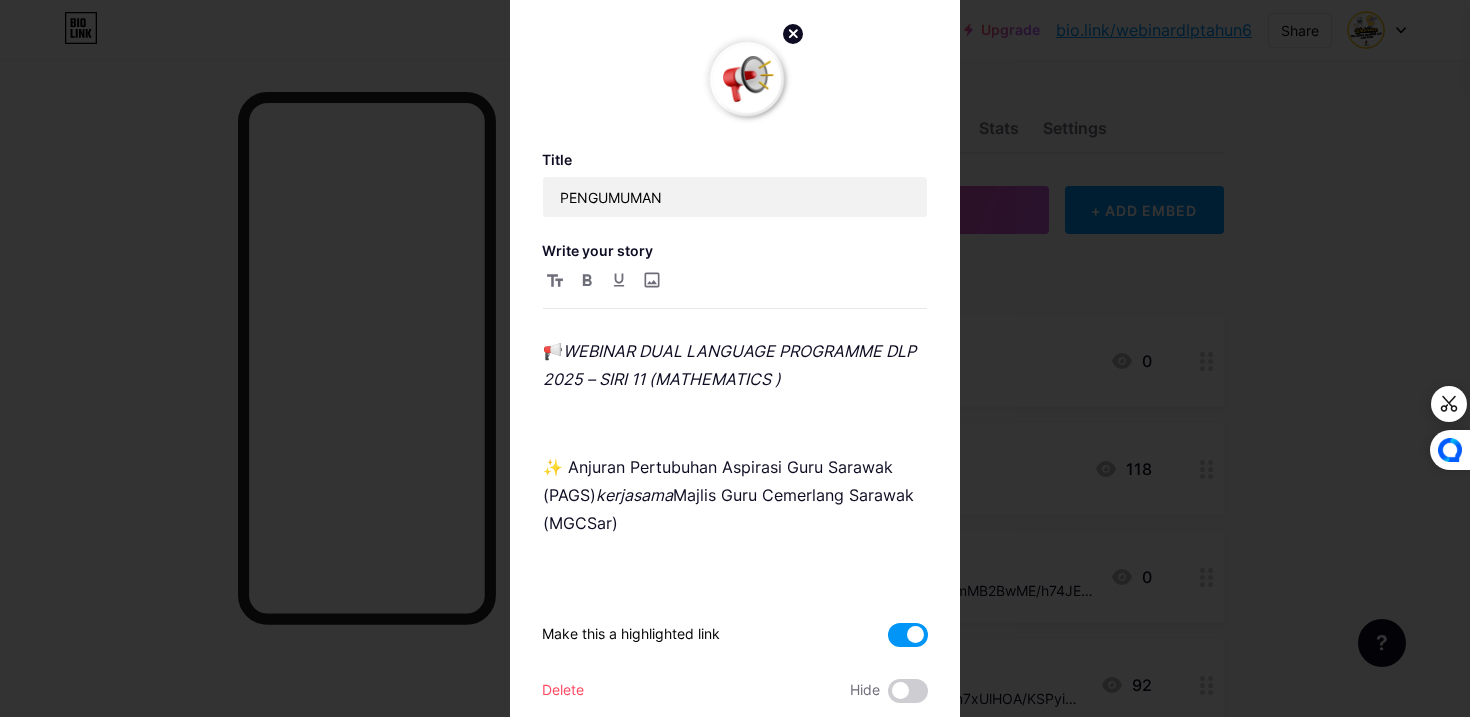 scroll, scrollTop: 398, scrollLeft: 0, axis: vertical 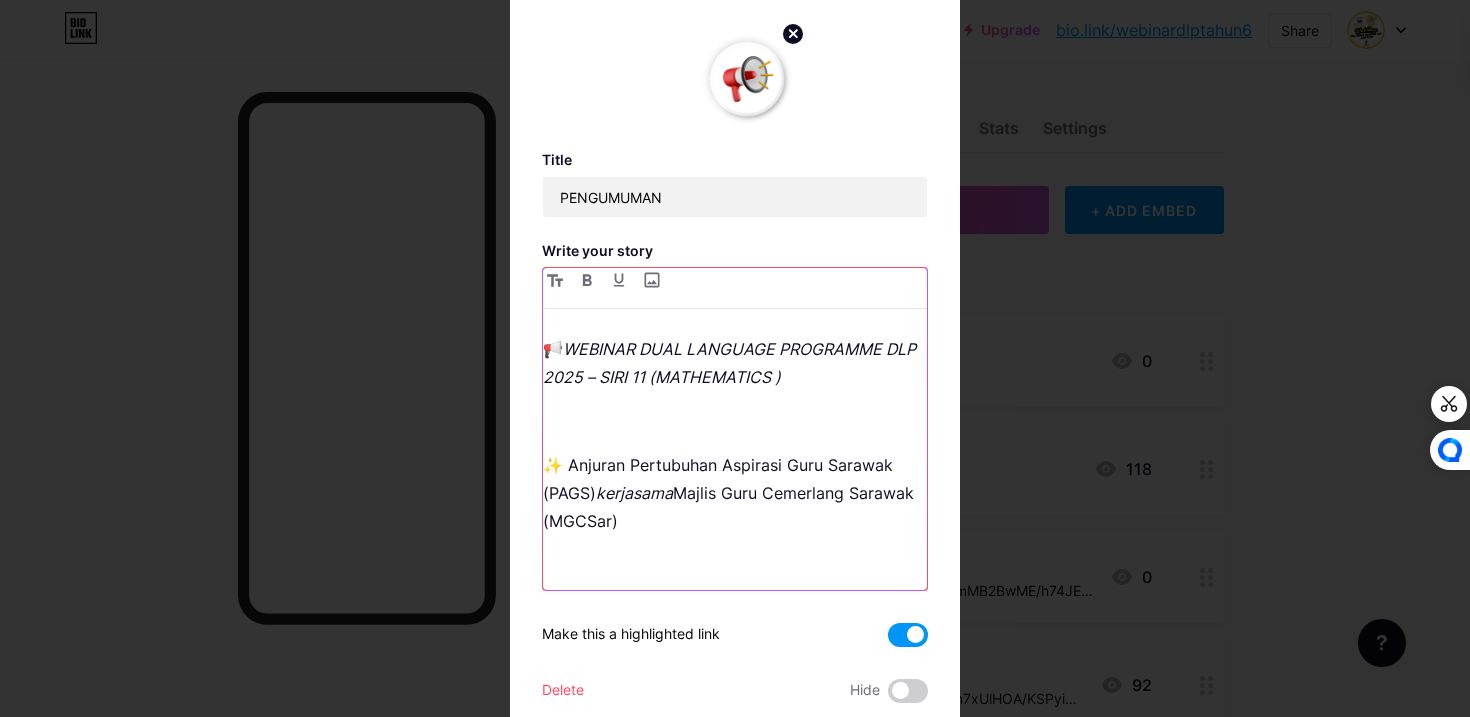 click on "✨ Anjuran Pertubuhan Aspirasi Guru Sarawak (PAGS) kerjasama Majlis Guru Cemerlang Sarawak (MGCSar)" at bounding box center [735, 493] 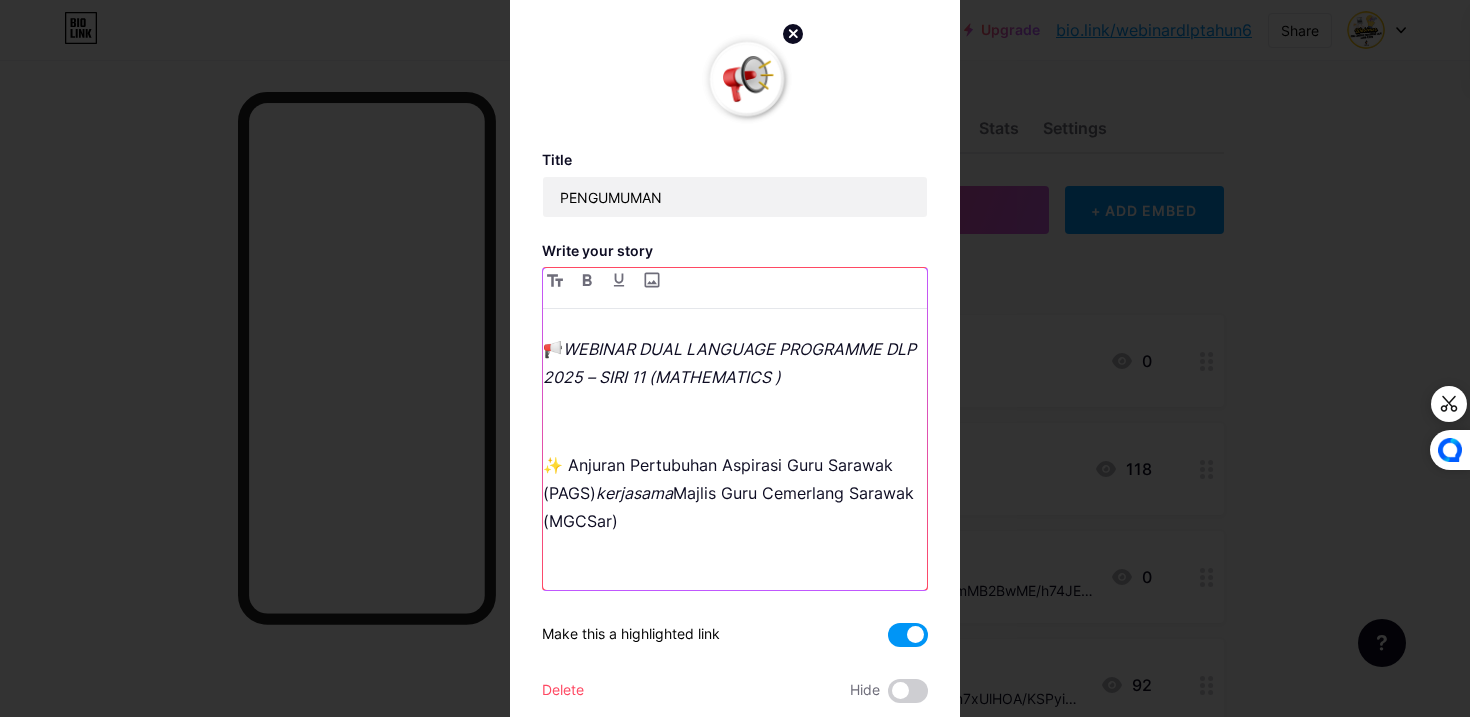 scroll, scrollTop: 0, scrollLeft: 0, axis: both 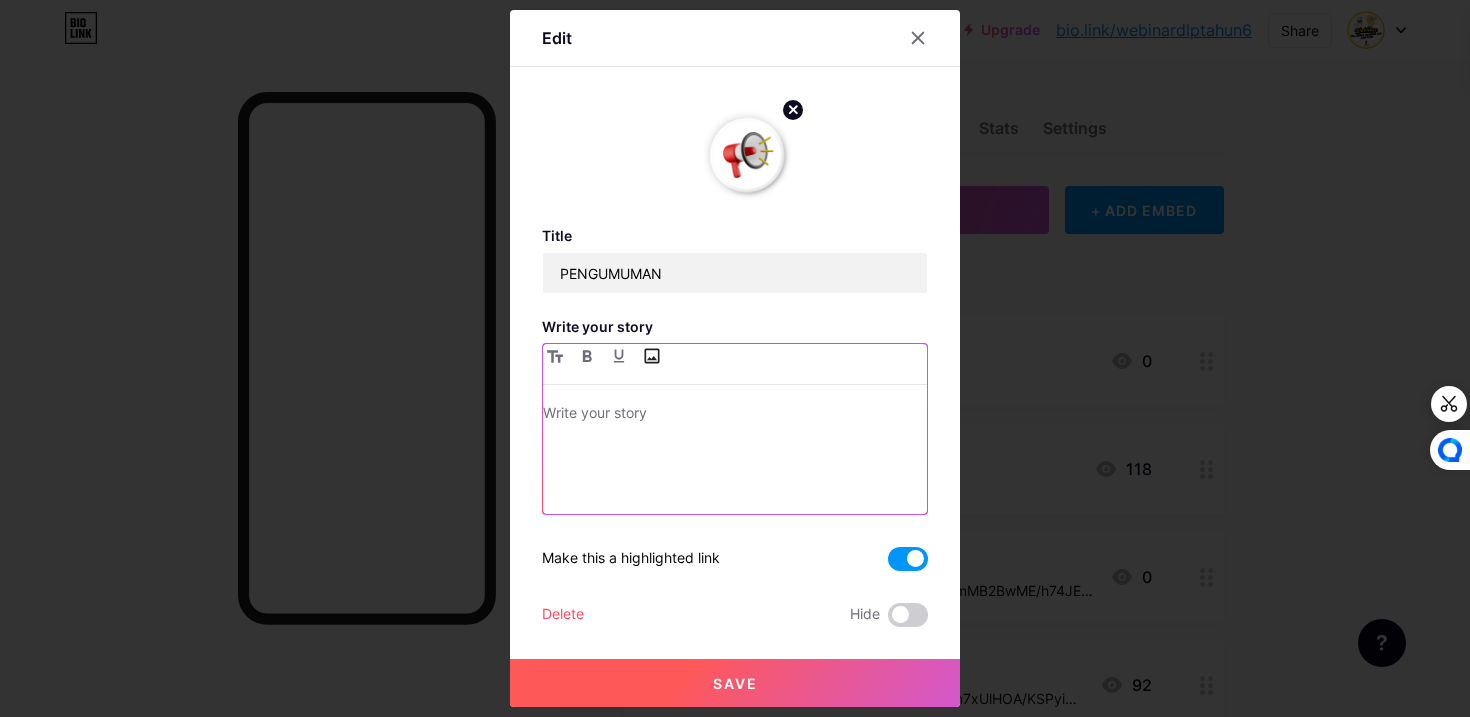 click at bounding box center (651, 356) 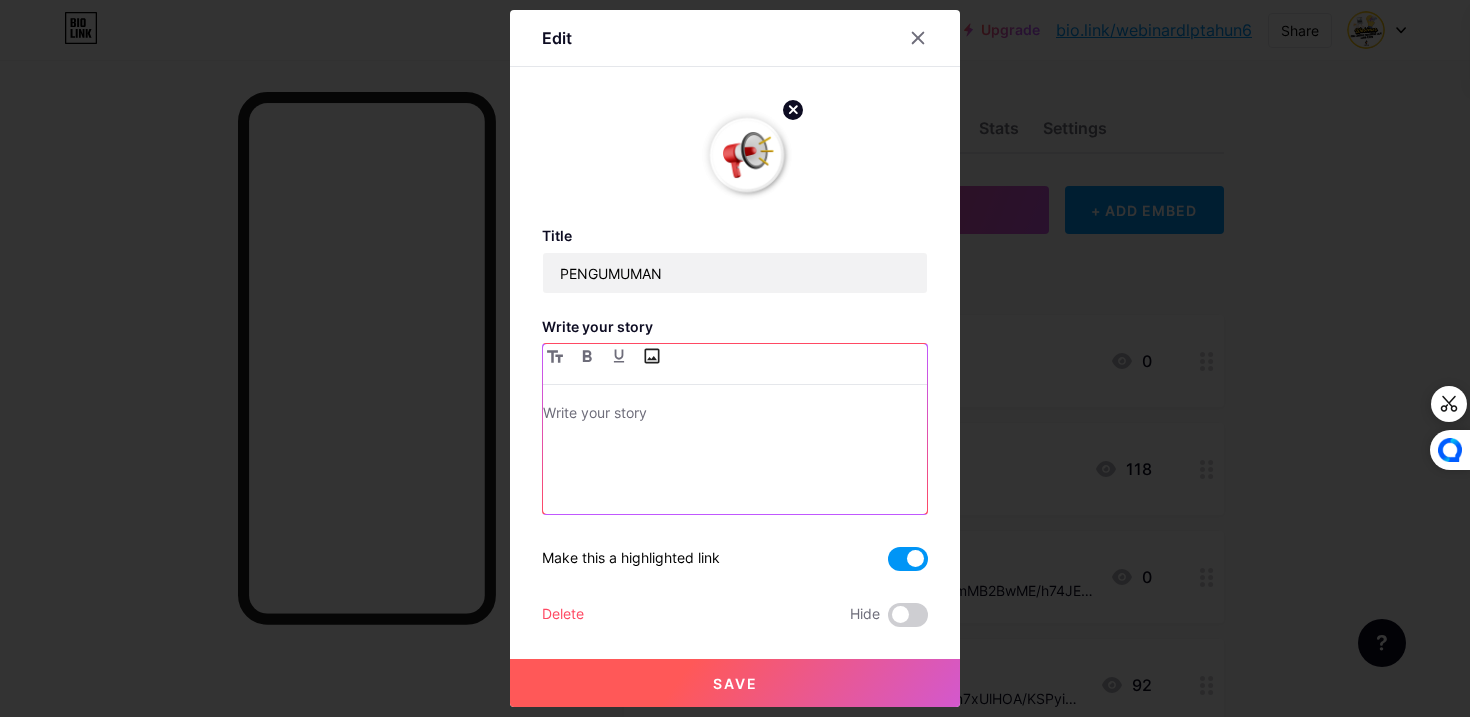 type on "C:\fakepath\photo_2025-08-02 13.55.40.jpeg" 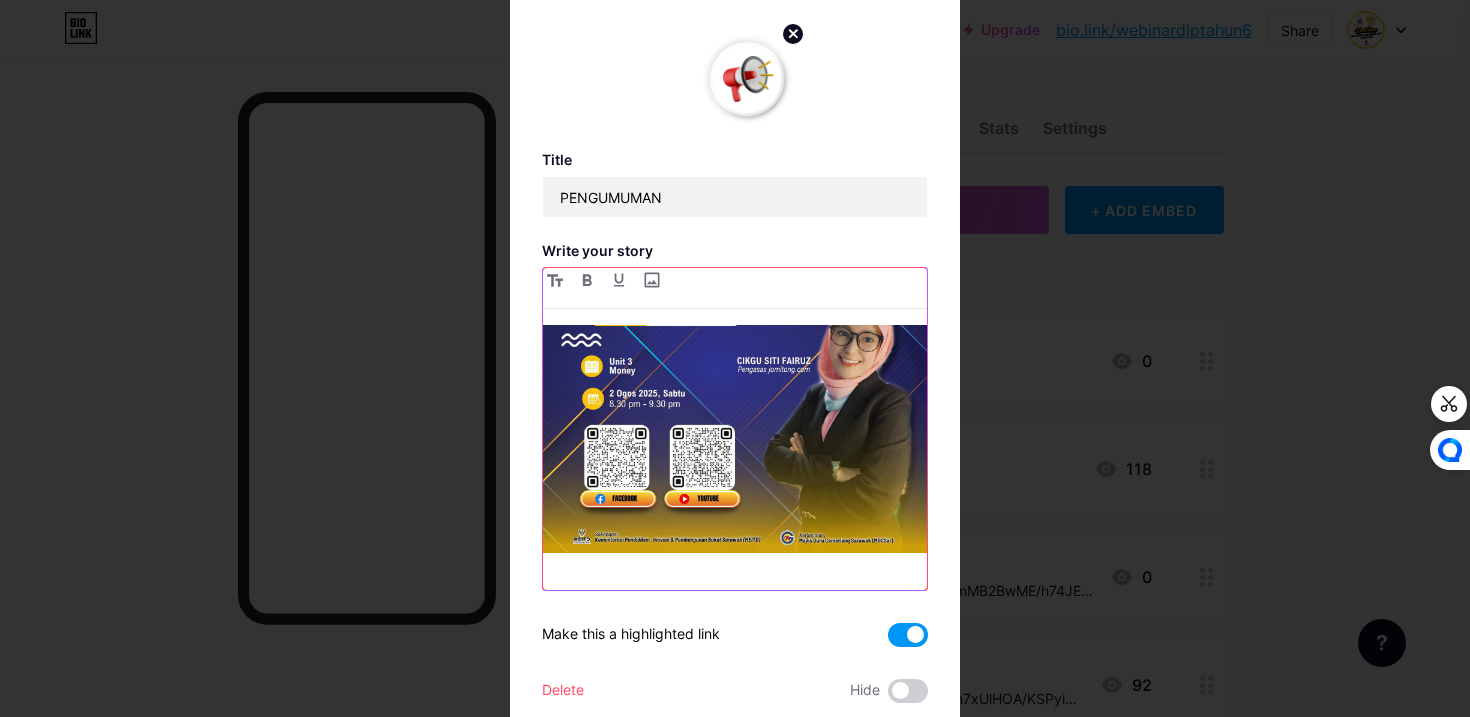 scroll, scrollTop: 1480, scrollLeft: 0, axis: vertical 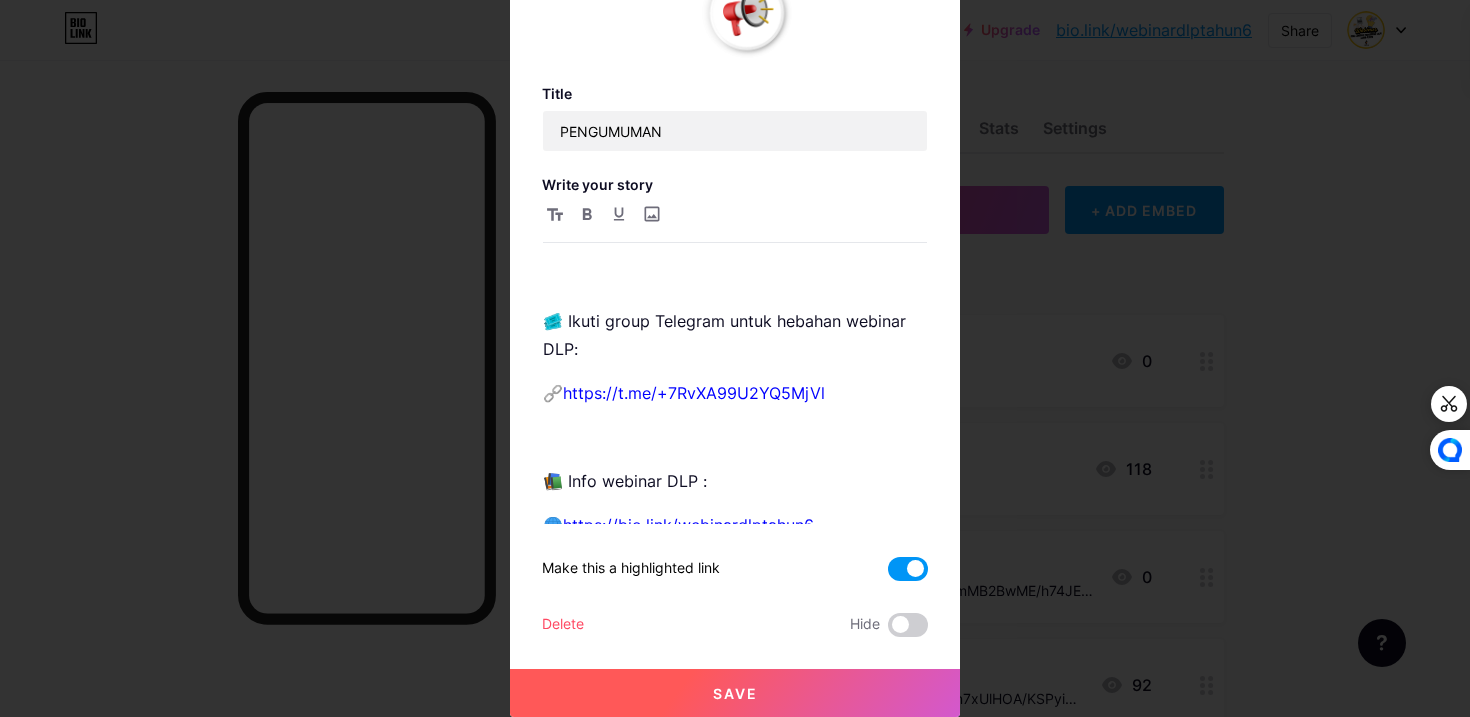 click on "Save" at bounding box center (735, 693) 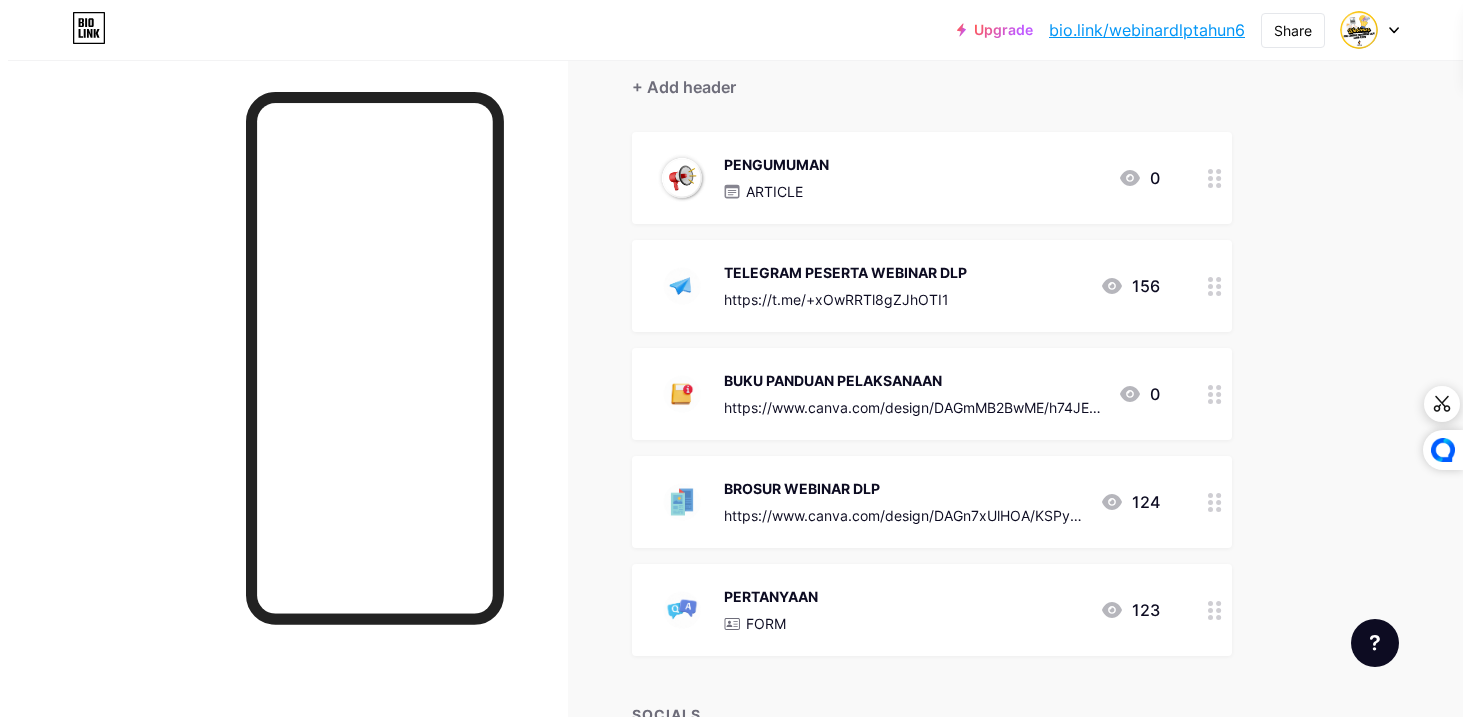 scroll, scrollTop: 189, scrollLeft: 0, axis: vertical 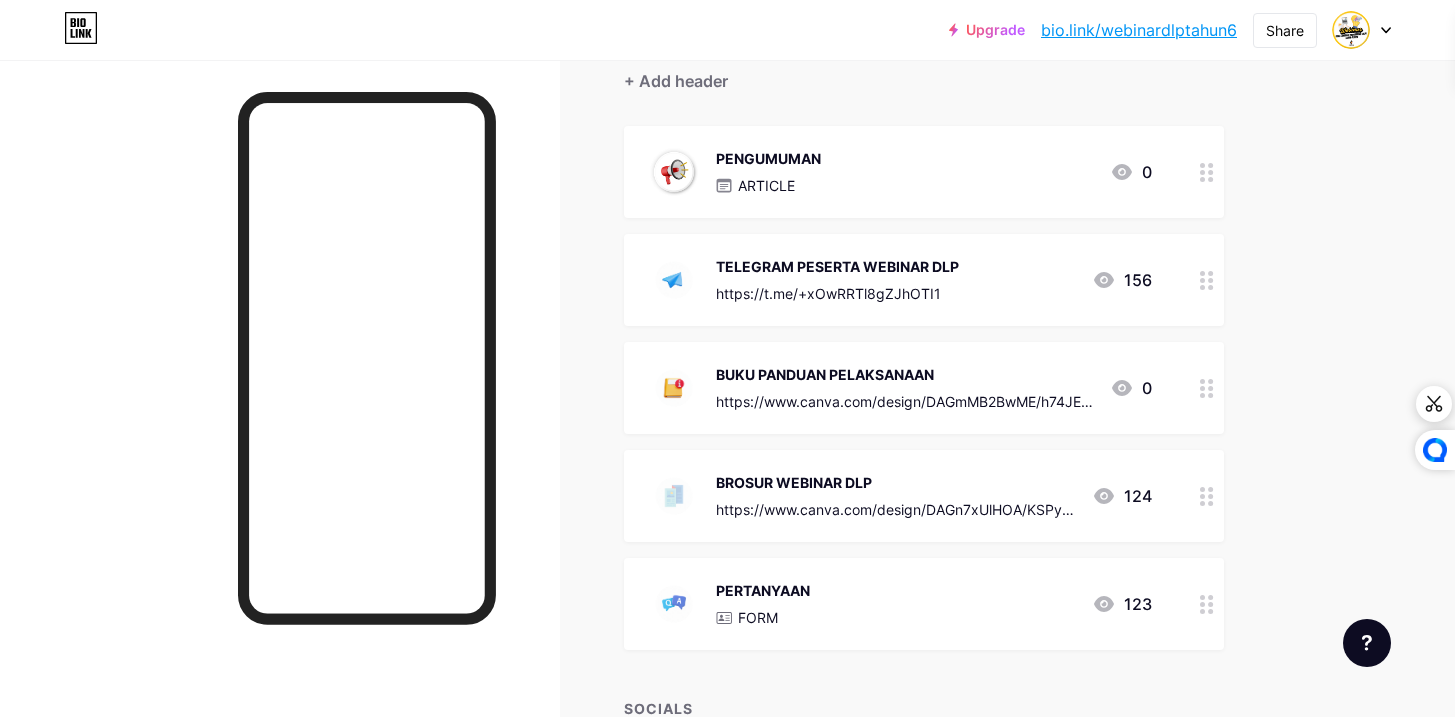 click on "PENGUMUMAN
ARTICLE
0" at bounding box center [900, 172] 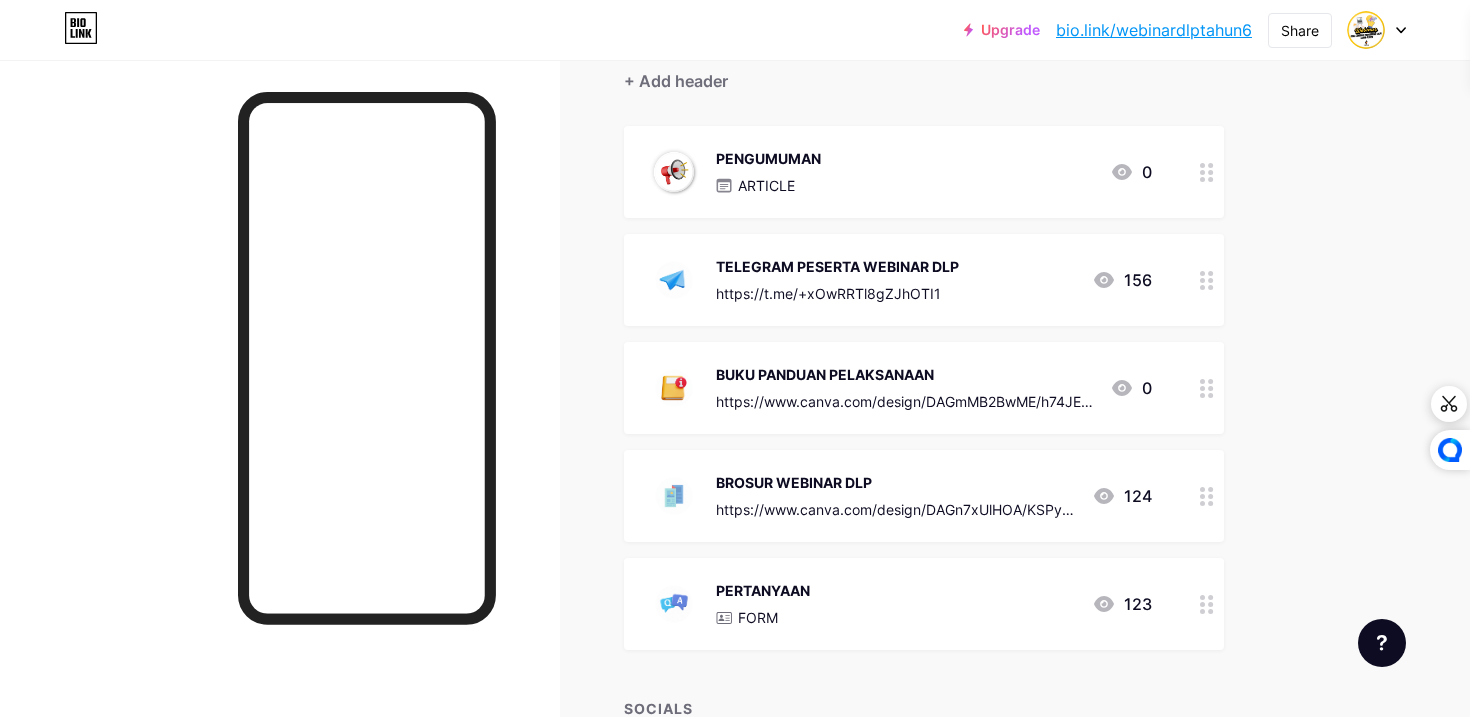 type on "PENGUMUMAN" 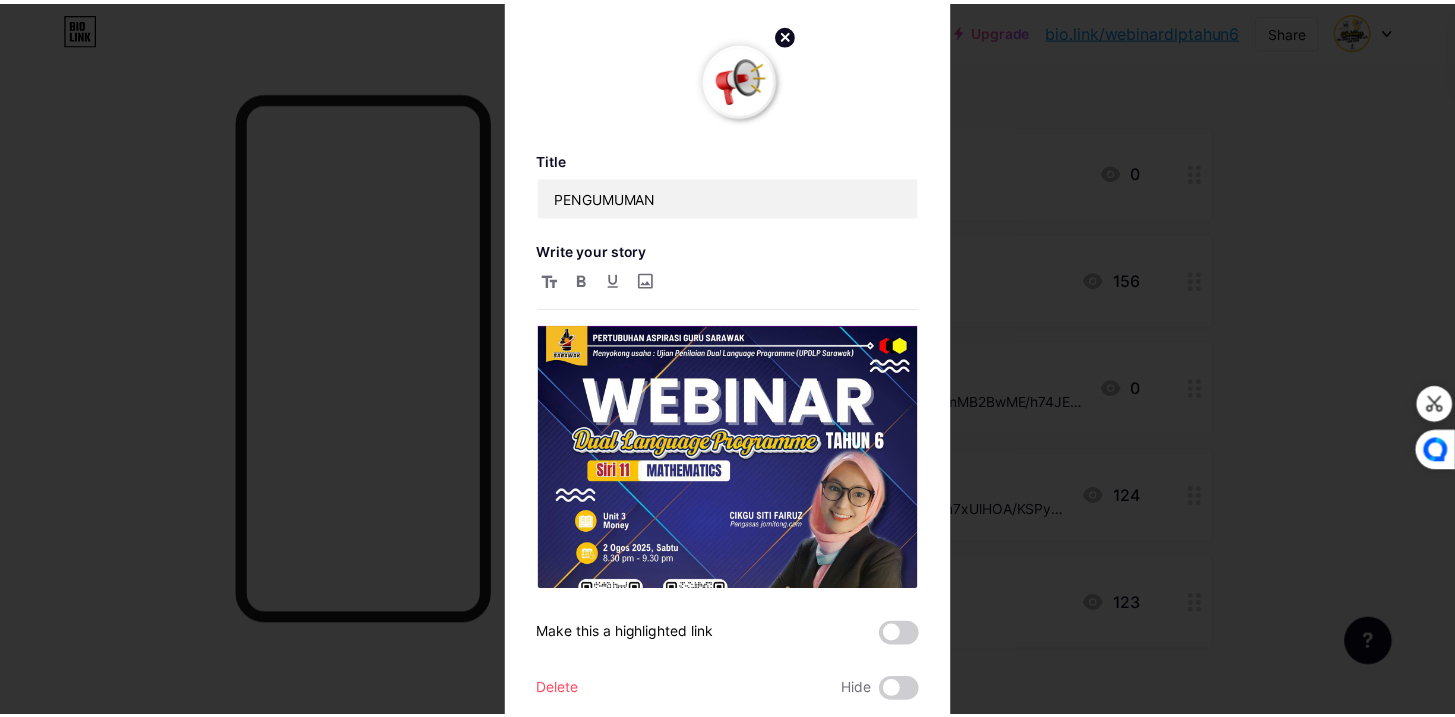 scroll, scrollTop: 66, scrollLeft: 0, axis: vertical 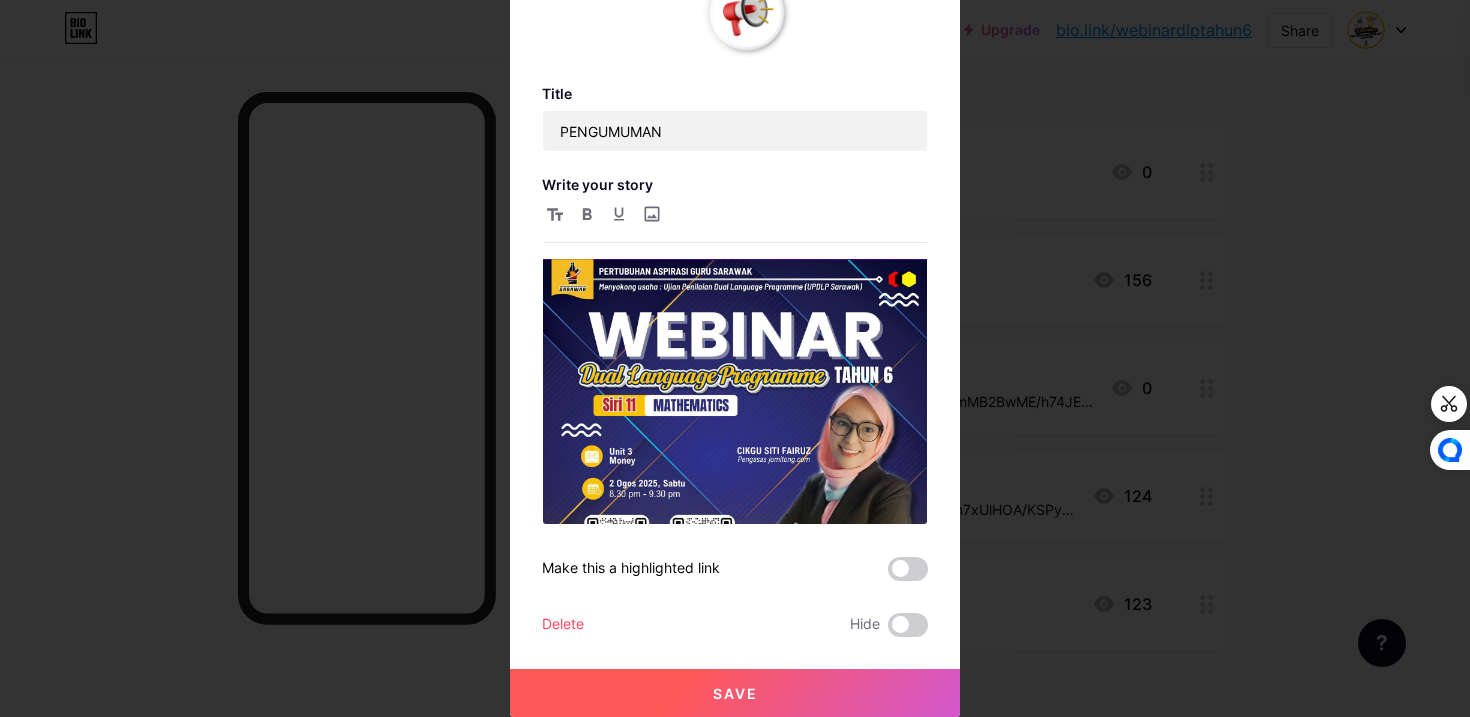 click on "Save" at bounding box center (735, 693) 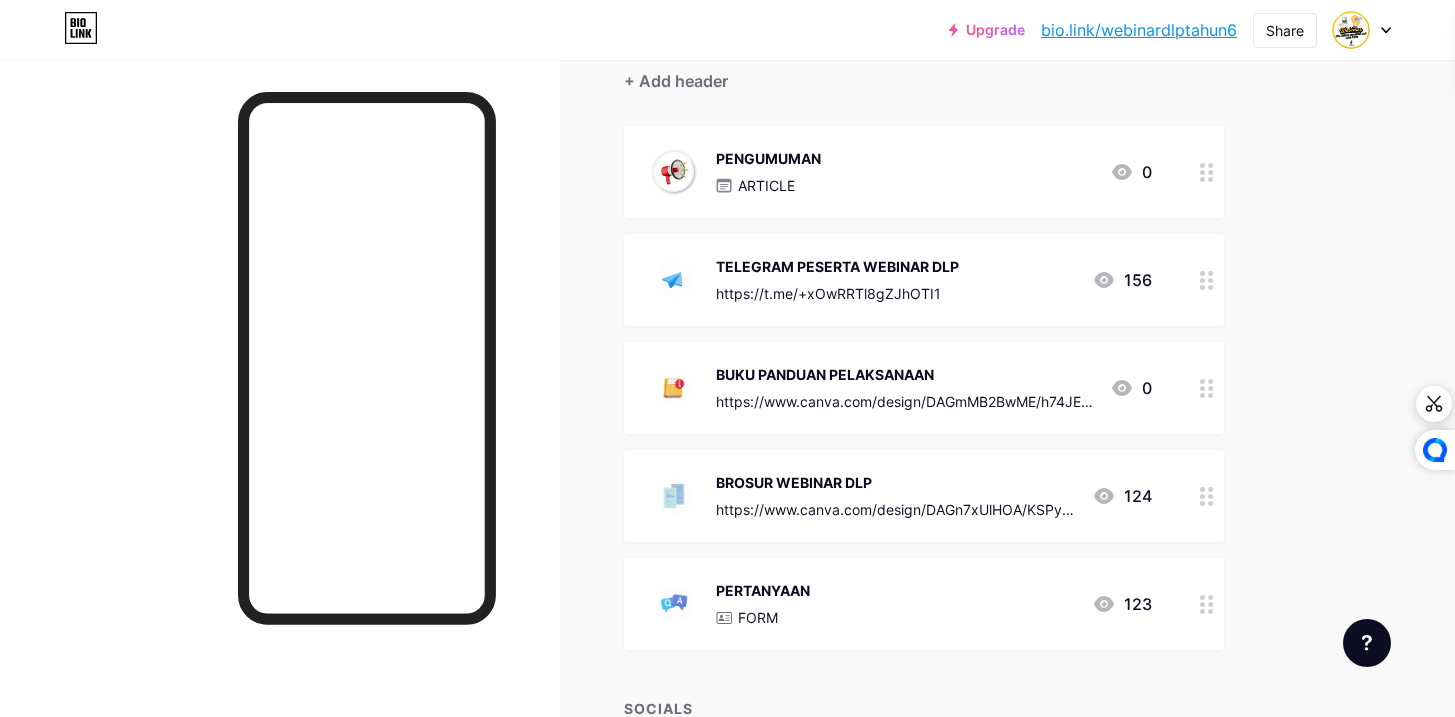 click on "bio.link/webinardlptahun6" at bounding box center [1139, 30] 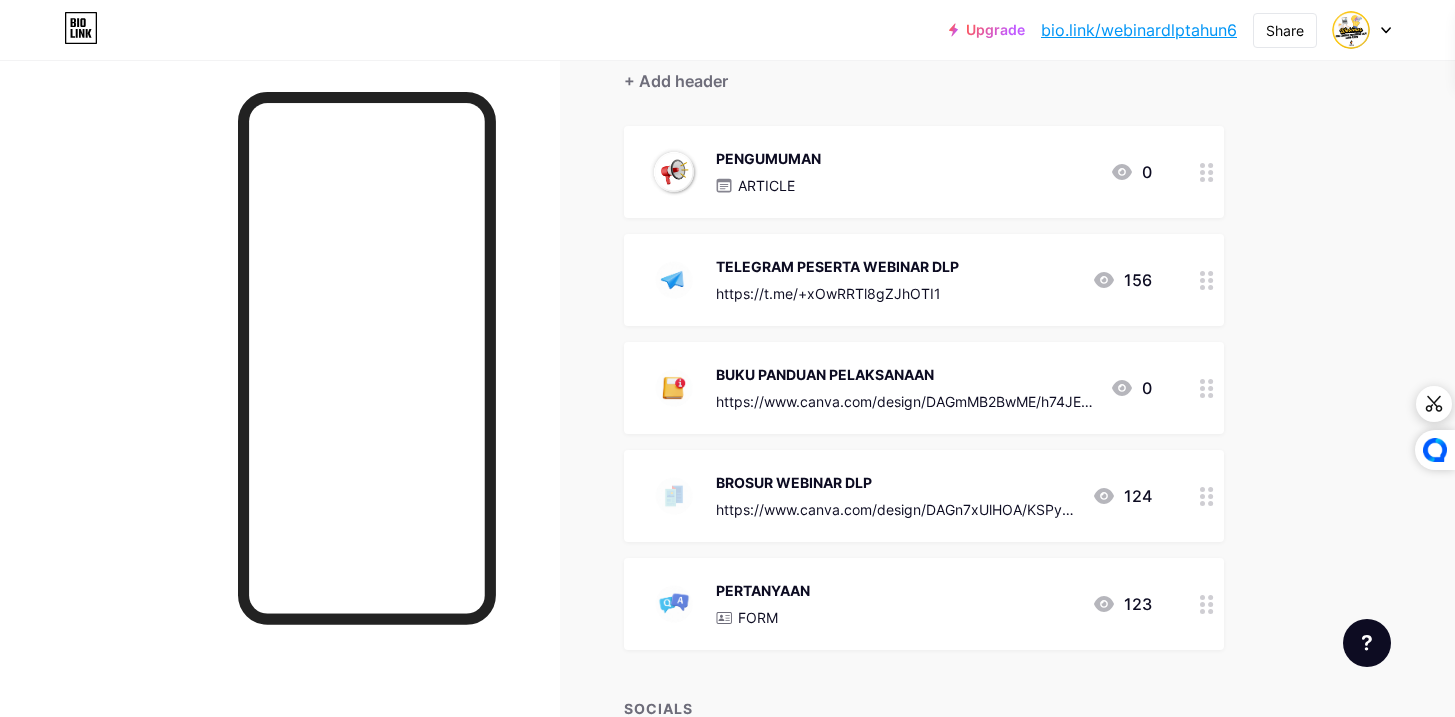 click on "TELEGRAM PESERTA WEBINAR DLP
https://t.me/+xOwRRTl8gZJhOTI1
156" at bounding box center (900, 280) 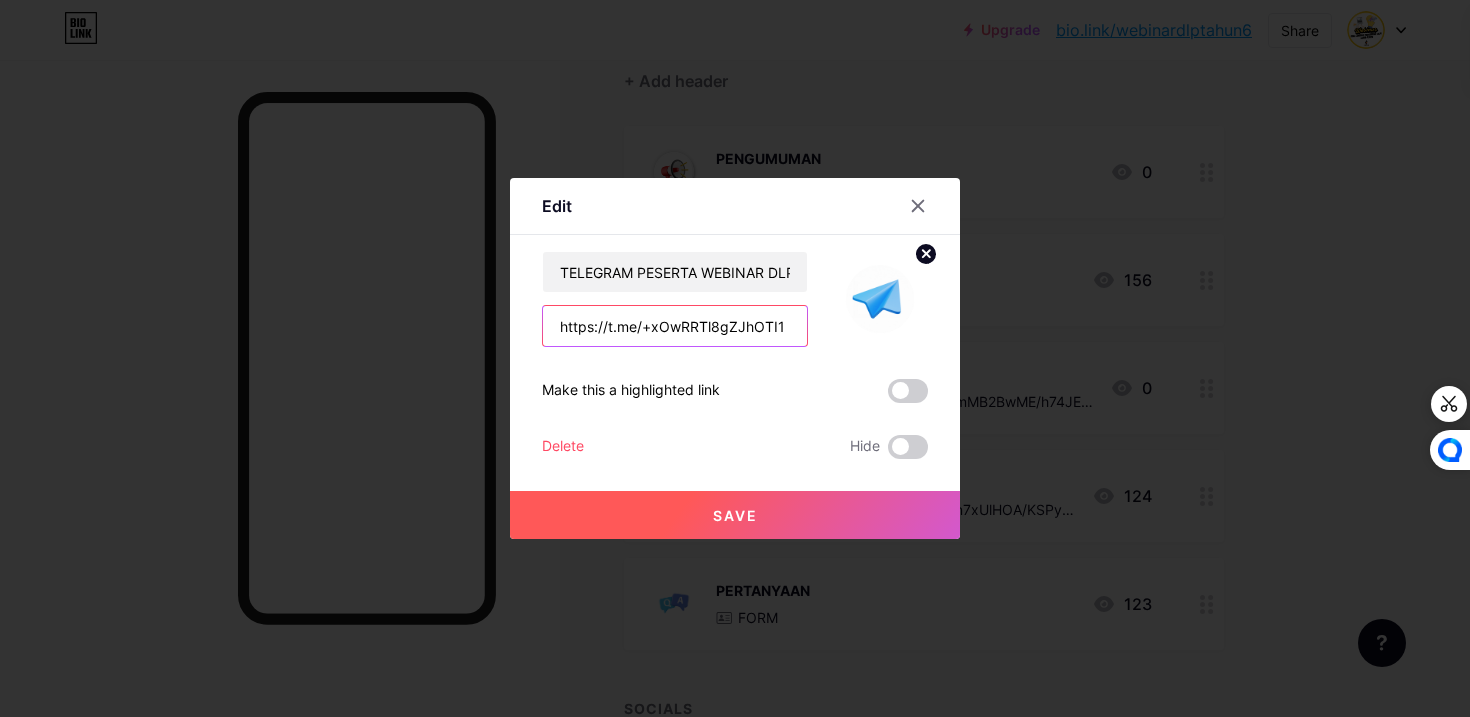click on "https://t.me/+xOwRRTl8gZJhOTI1" at bounding box center [675, 326] 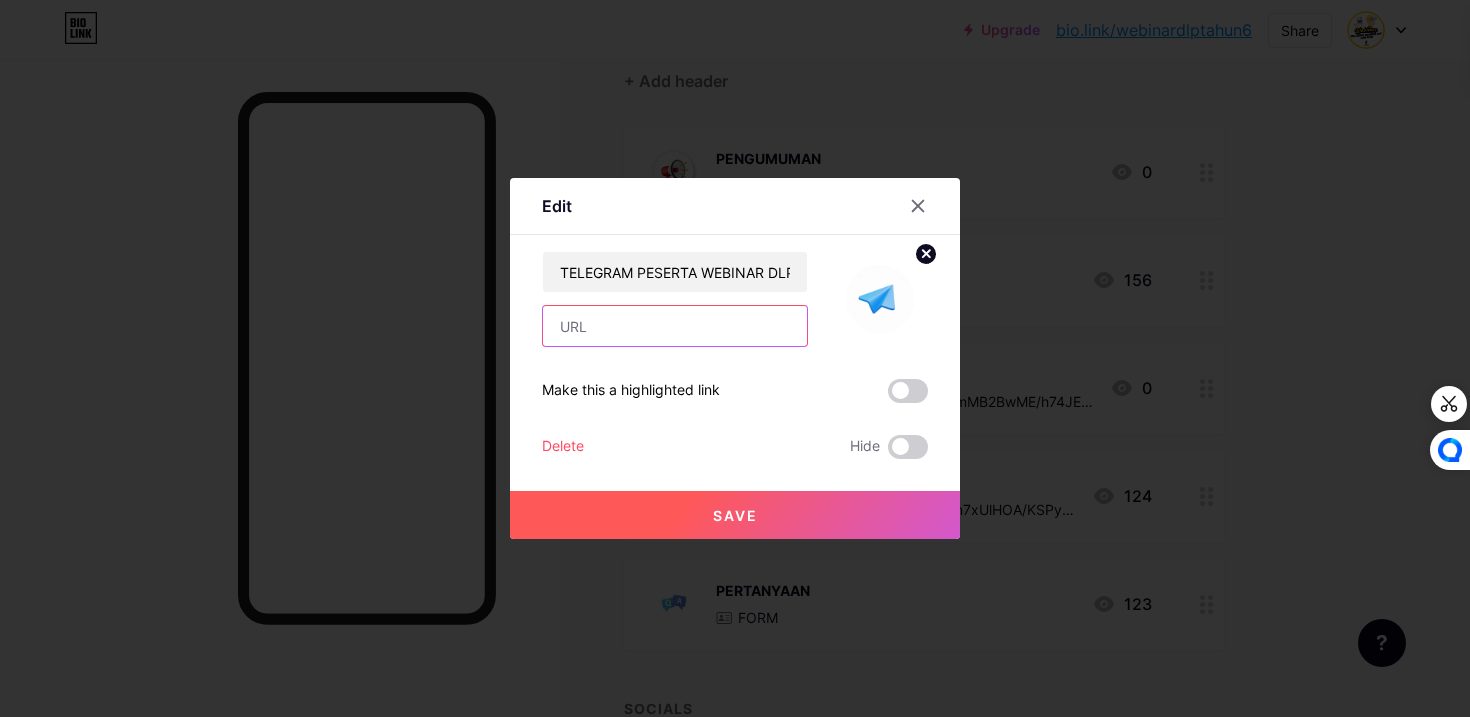 paste on "https://t.me/+7RvXA99U2YQ5MjVl" 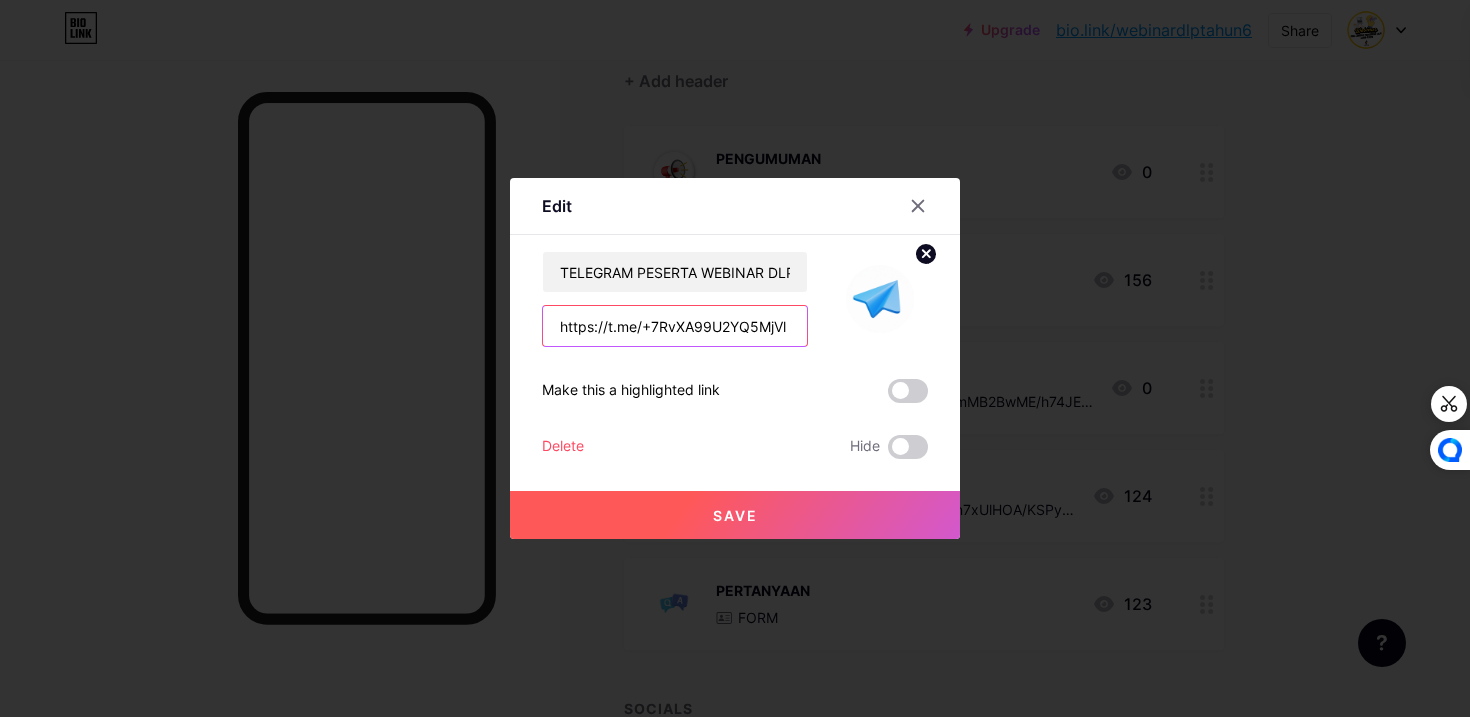 type on "https://t.me/+7RvXA99U2YQ5MjVl" 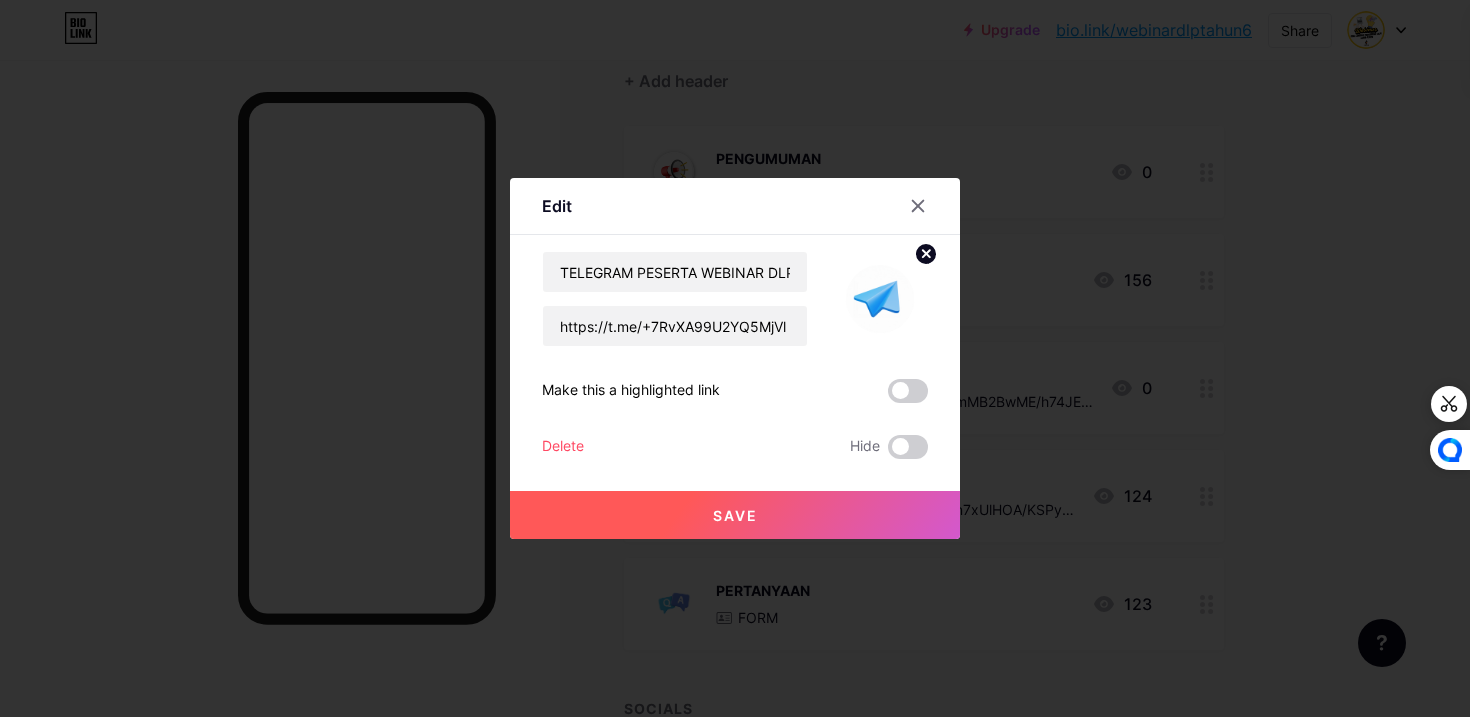 click on "Save" at bounding box center [735, 515] 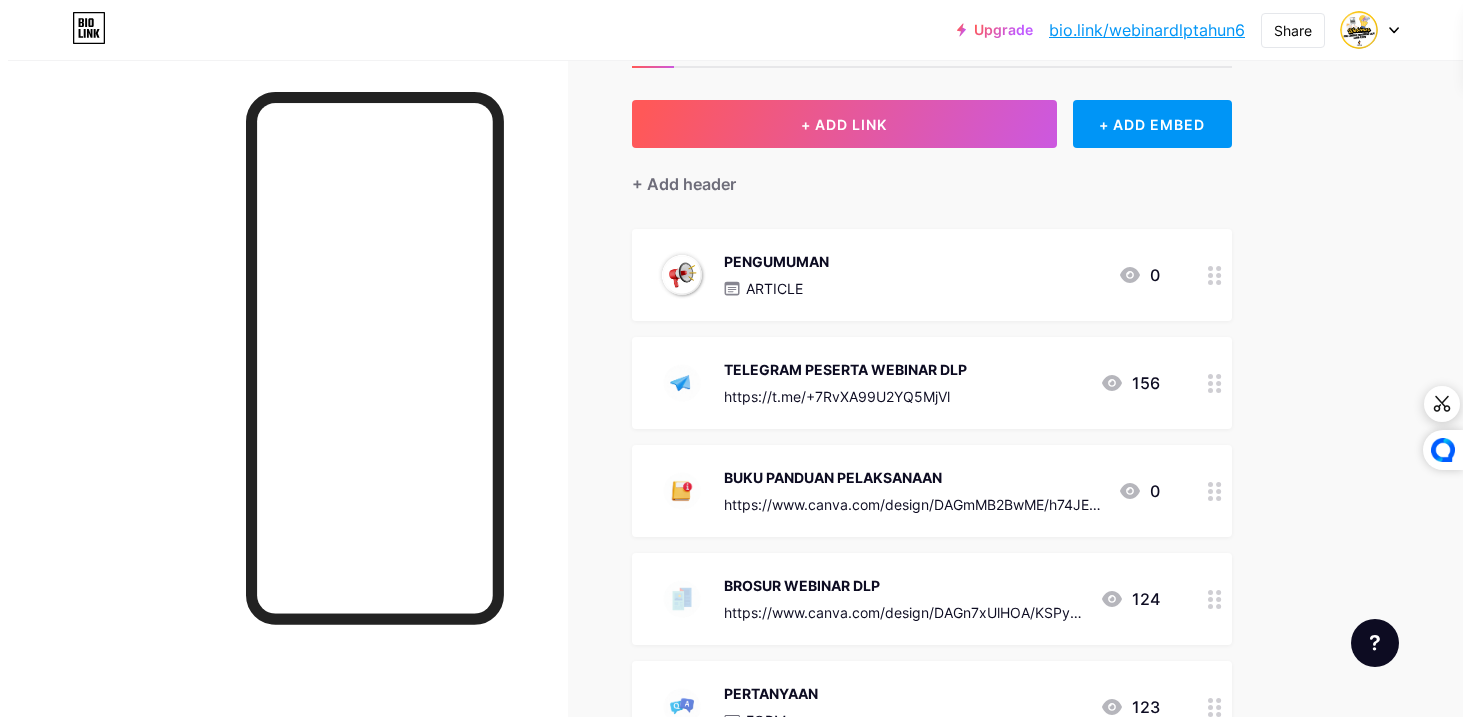 scroll, scrollTop: 0, scrollLeft: 0, axis: both 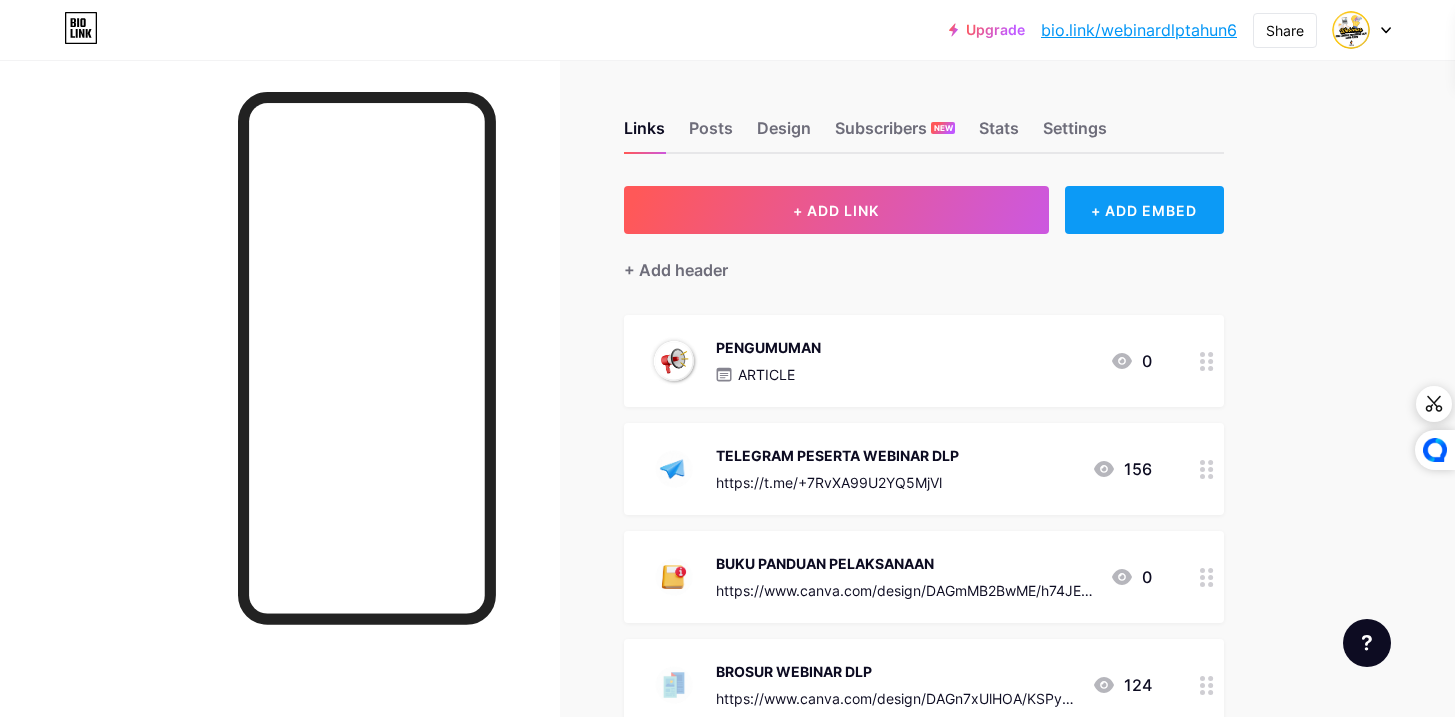 click on "+ ADD EMBED" at bounding box center [1144, 210] 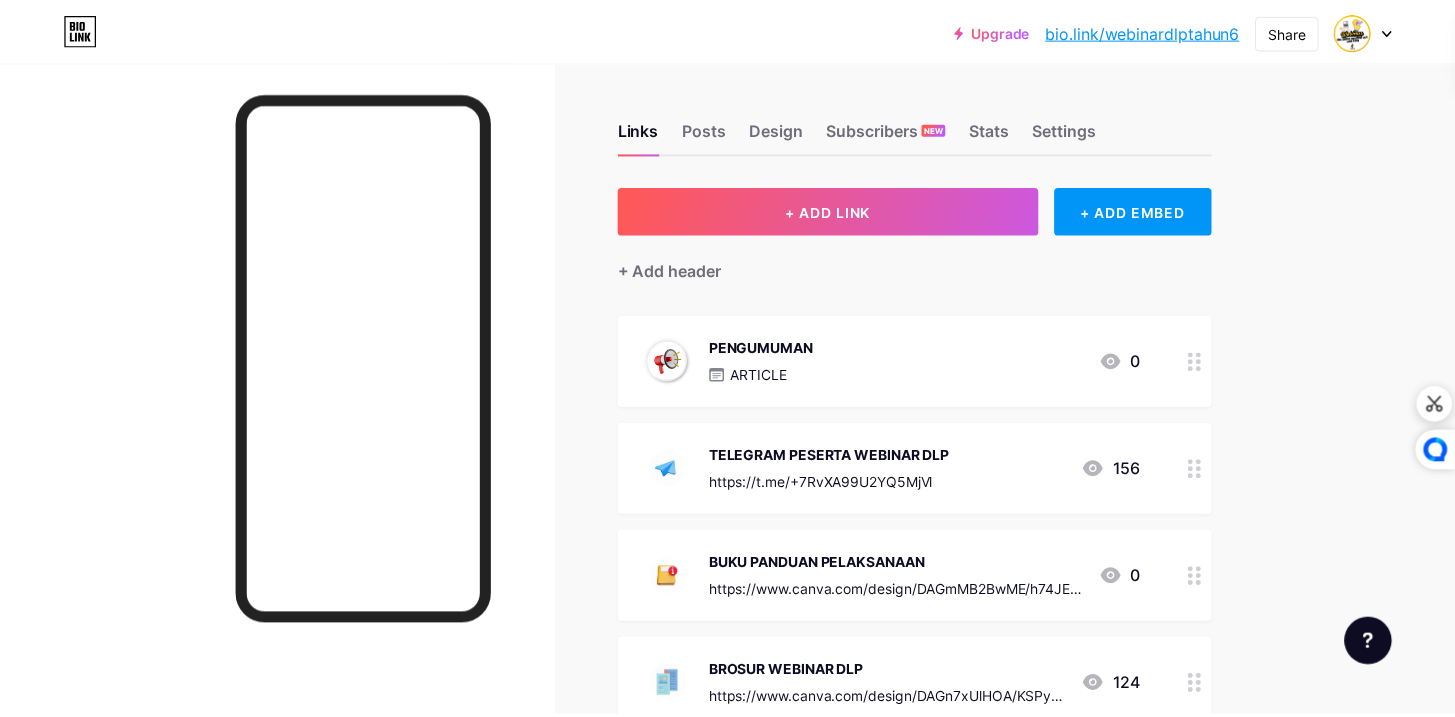 scroll, scrollTop: 0, scrollLeft: 0, axis: both 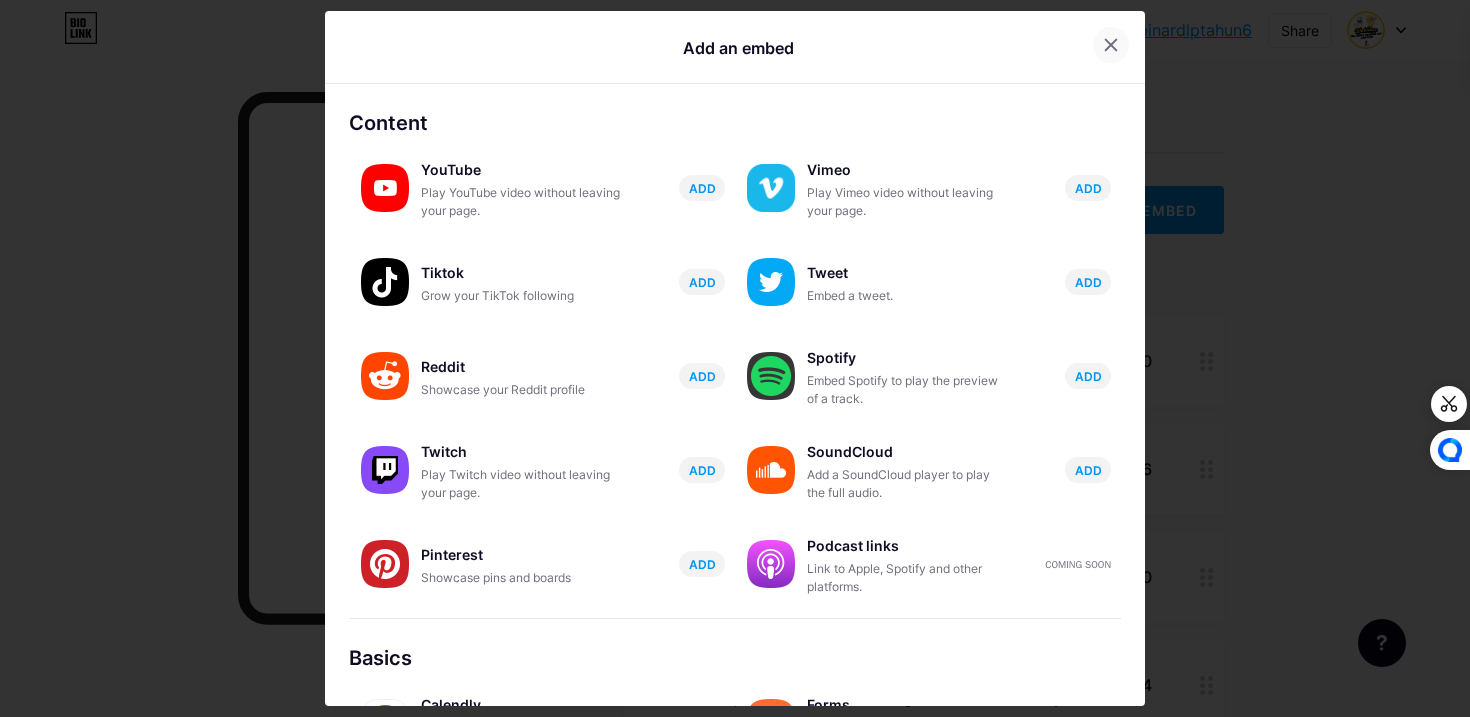 click 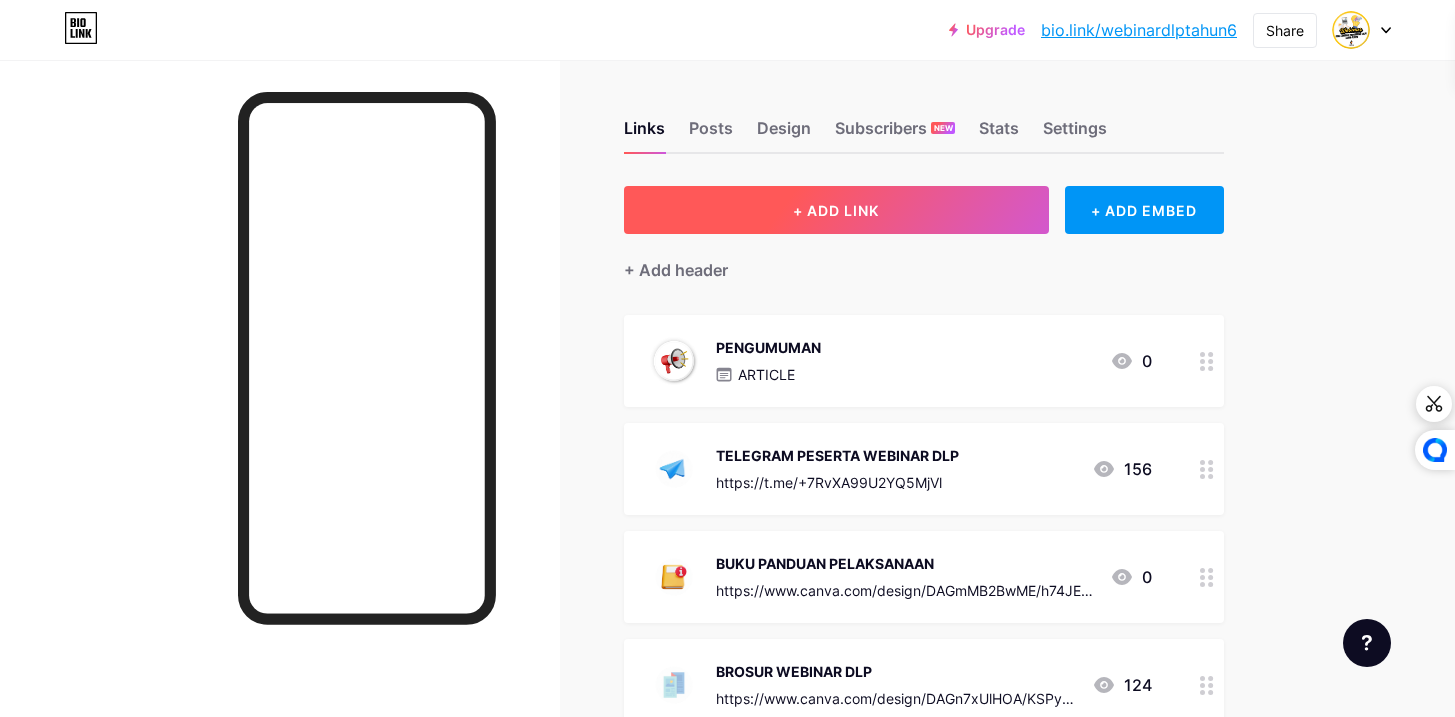 click on "+ ADD LINK" at bounding box center (836, 210) 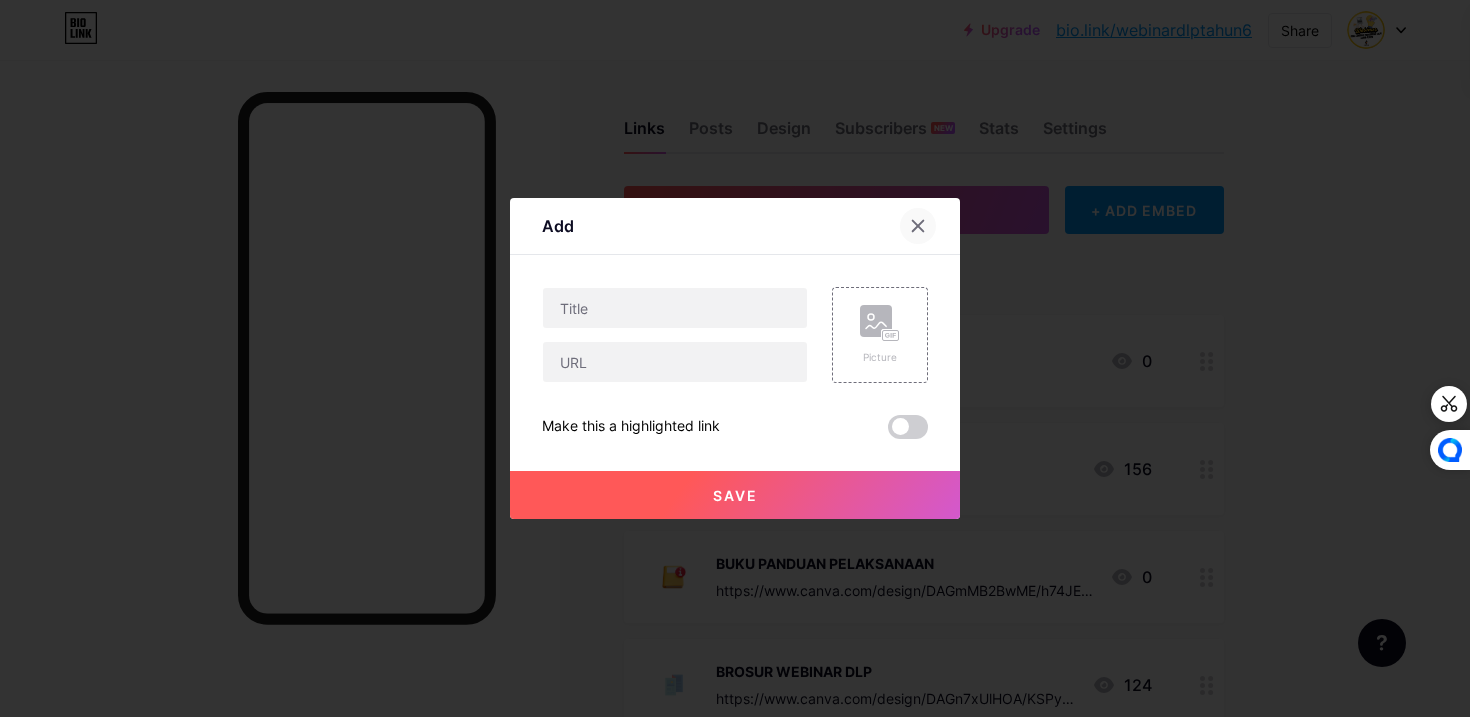 click 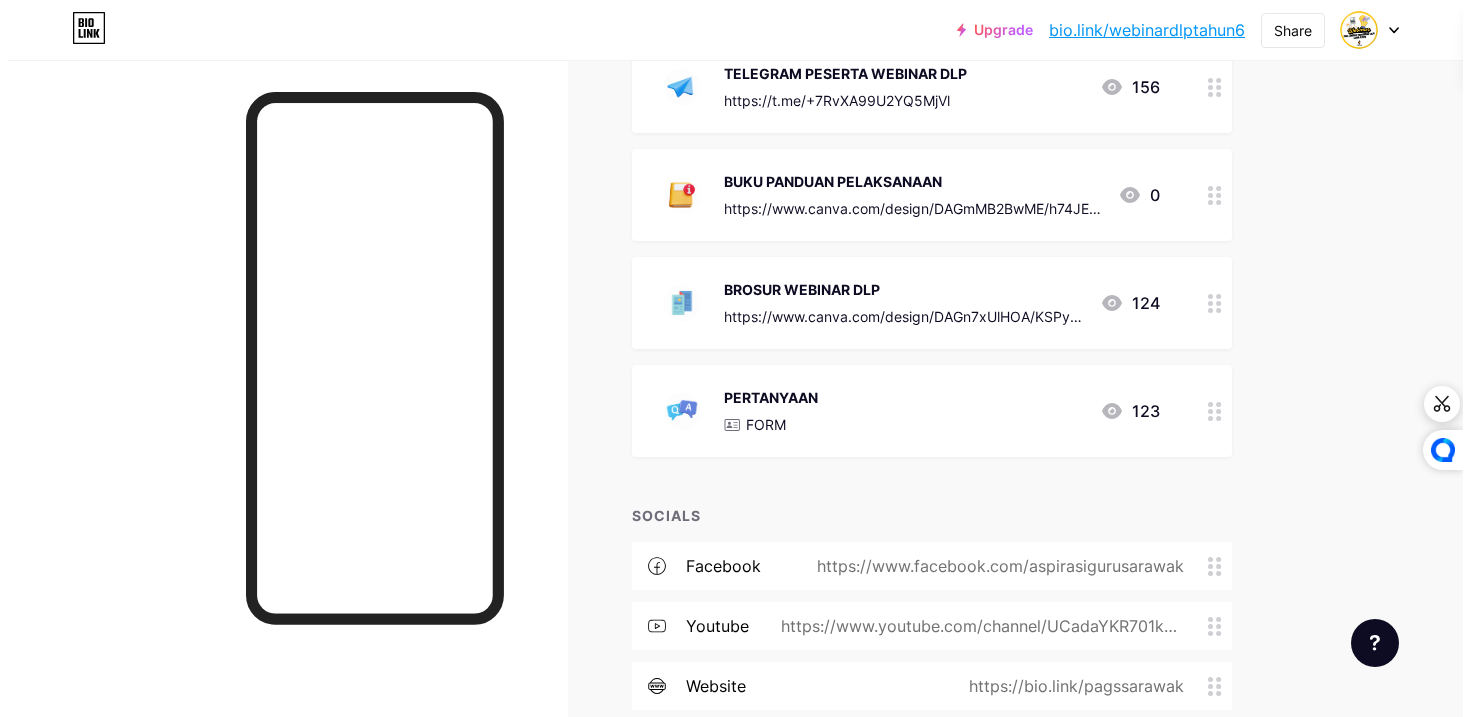 scroll, scrollTop: 0, scrollLeft: 0, axis: both 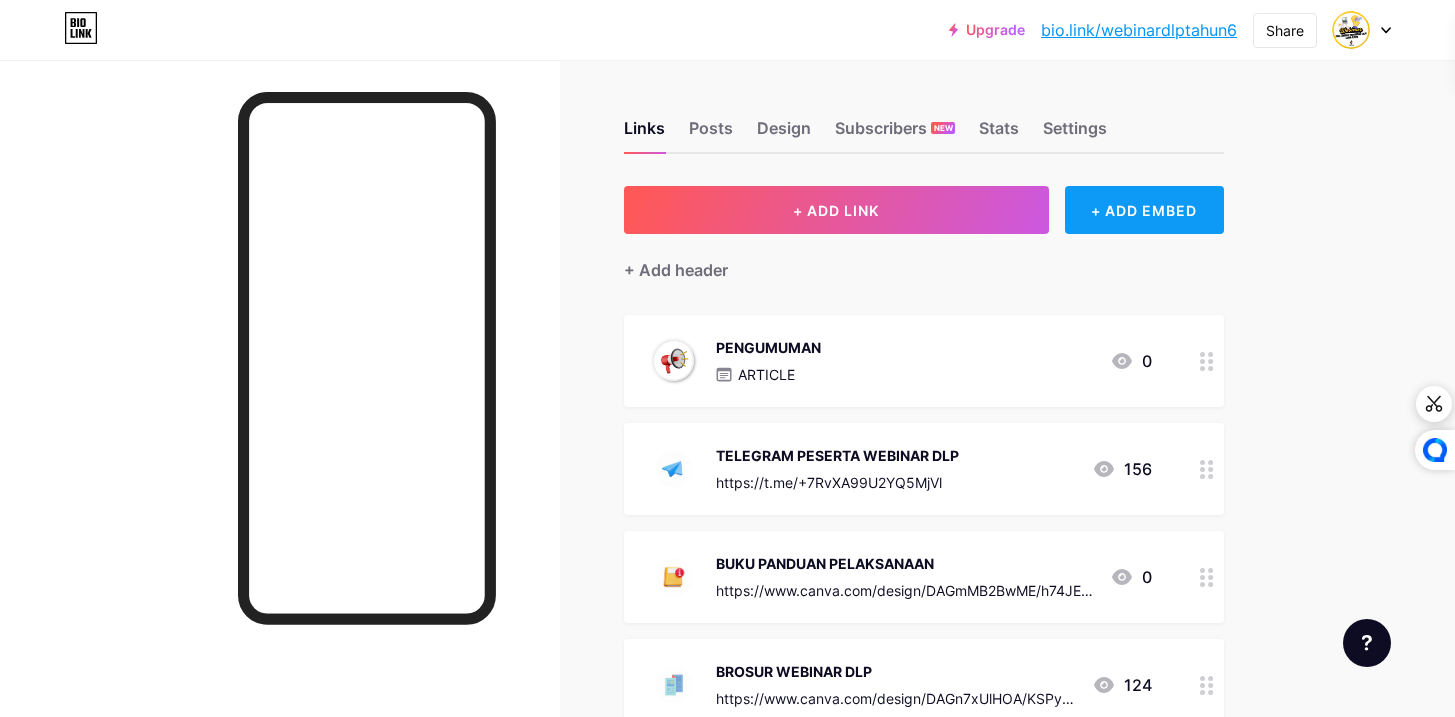 click on "+ ADD EMBED" at bounding box center [1144, 210] 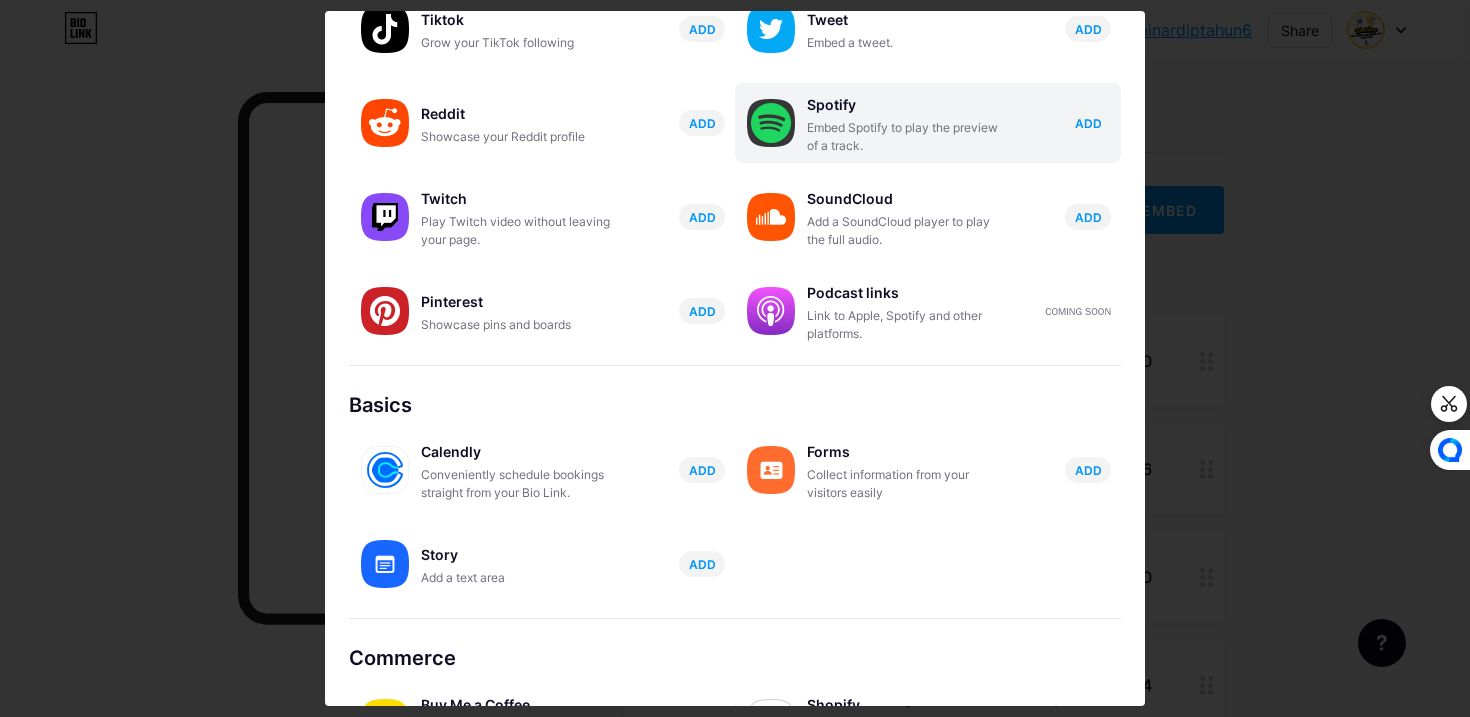 scroll, scrollTop: 324, scrollLeft: 0, axis: vertical 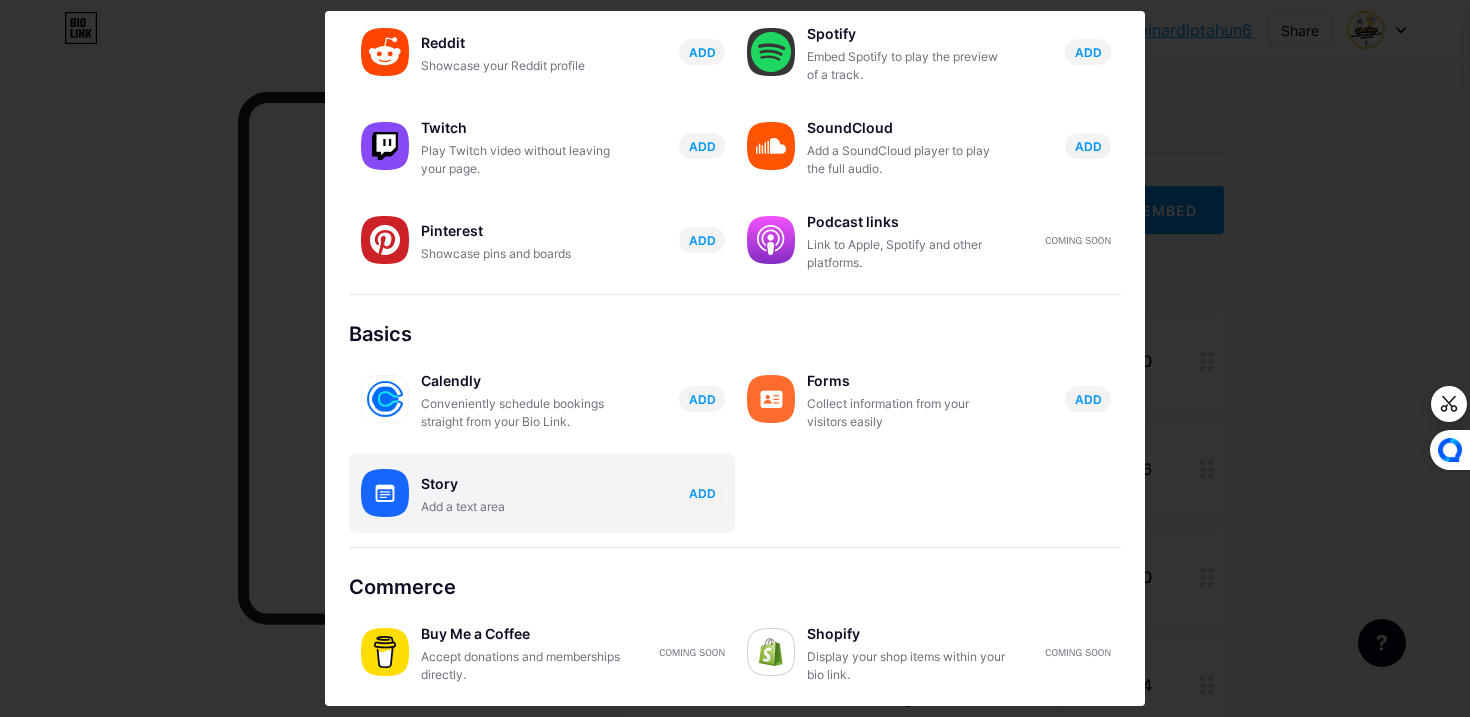 click on "Story" at bounding box center [521, 484] 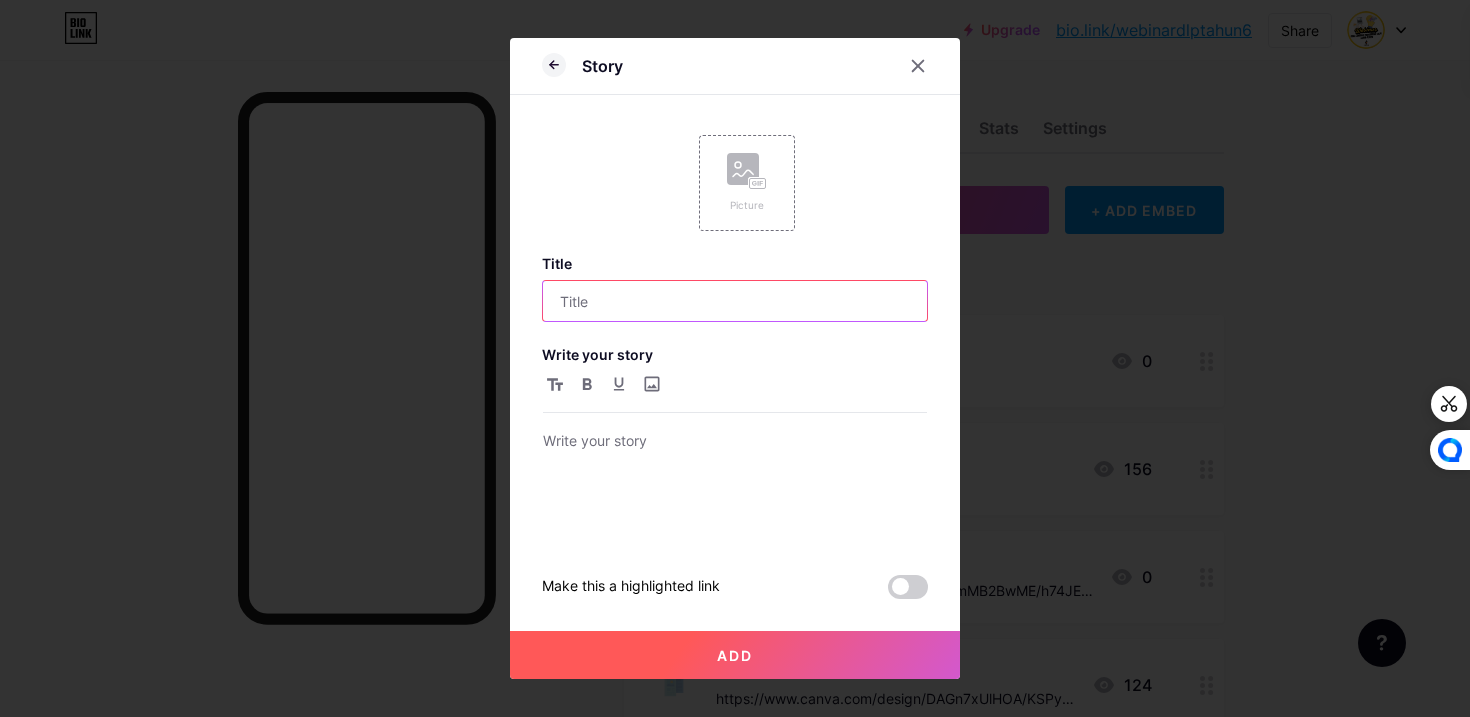 click at bounding box center [735, 301] 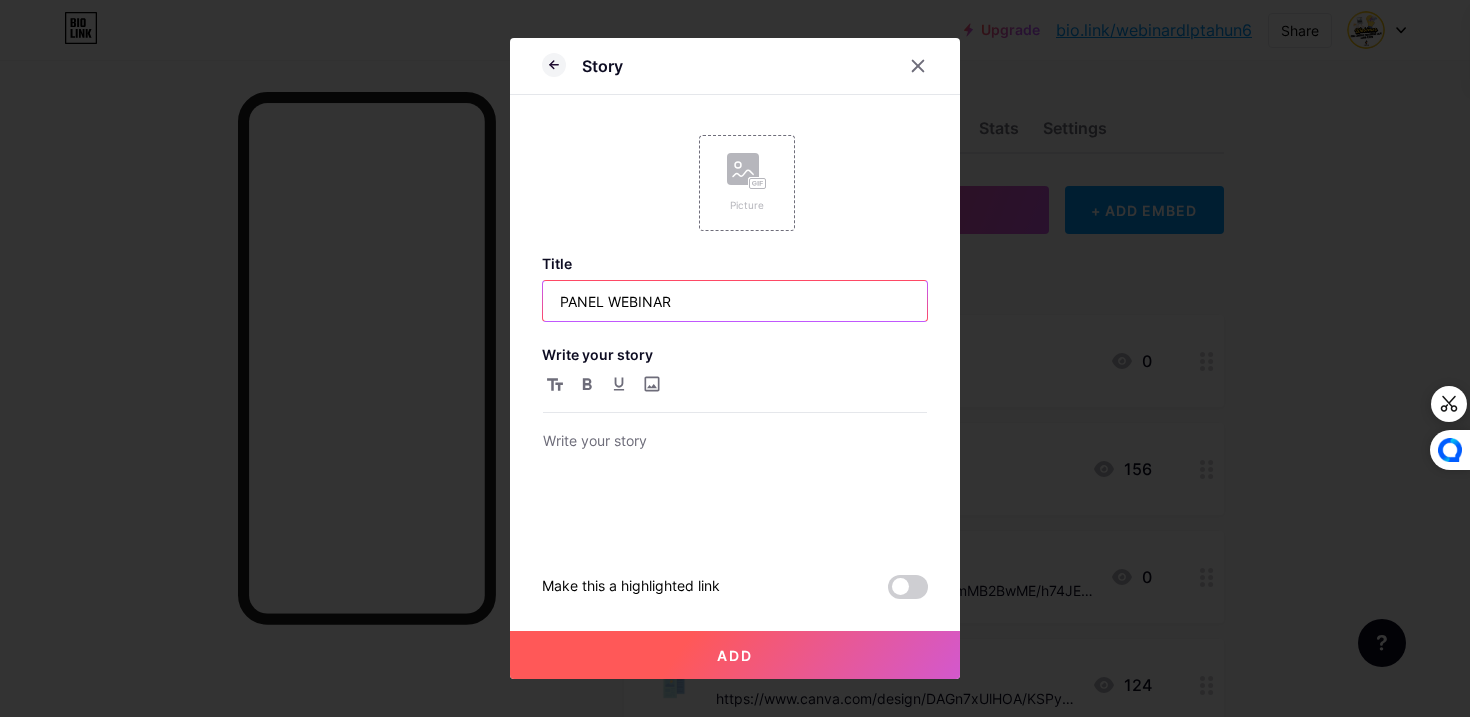 type on "PANEL WEBINAR" 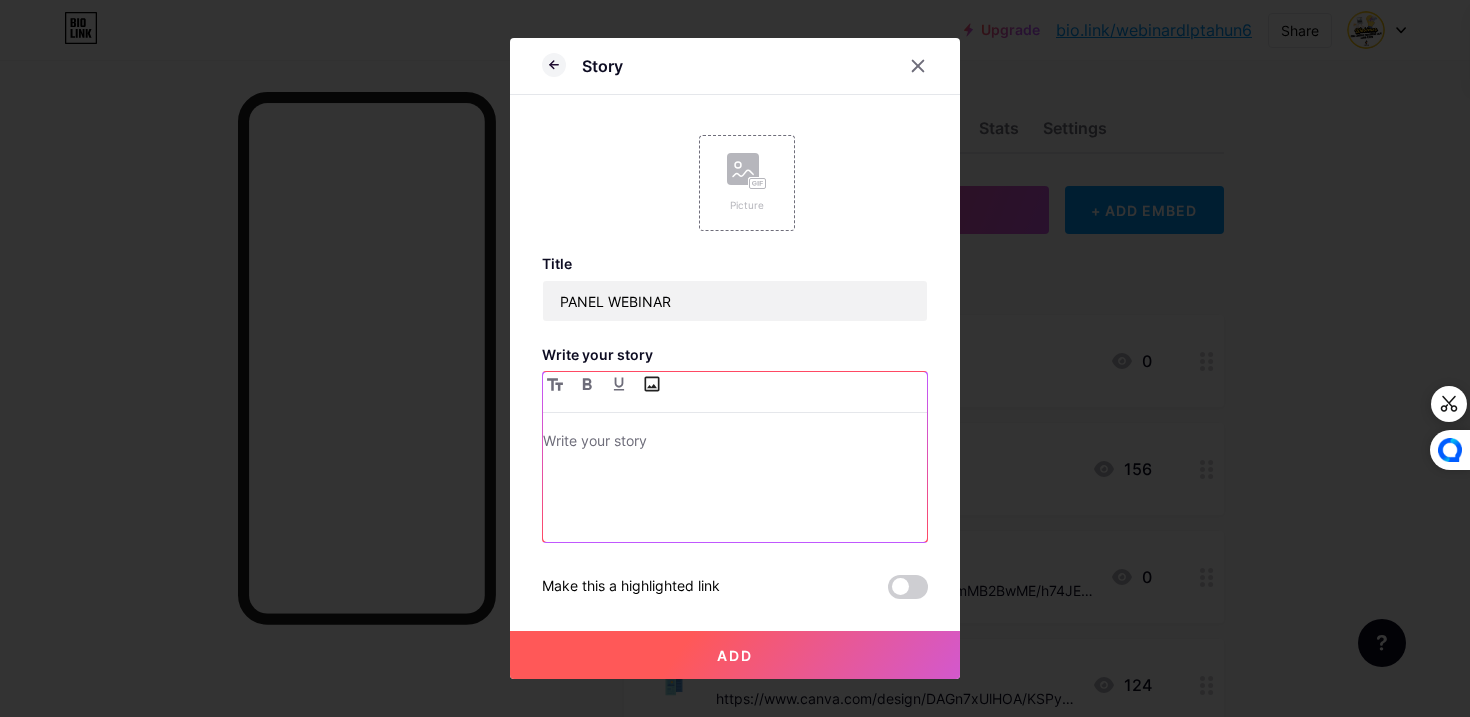 click at bounding box center (651, 384) 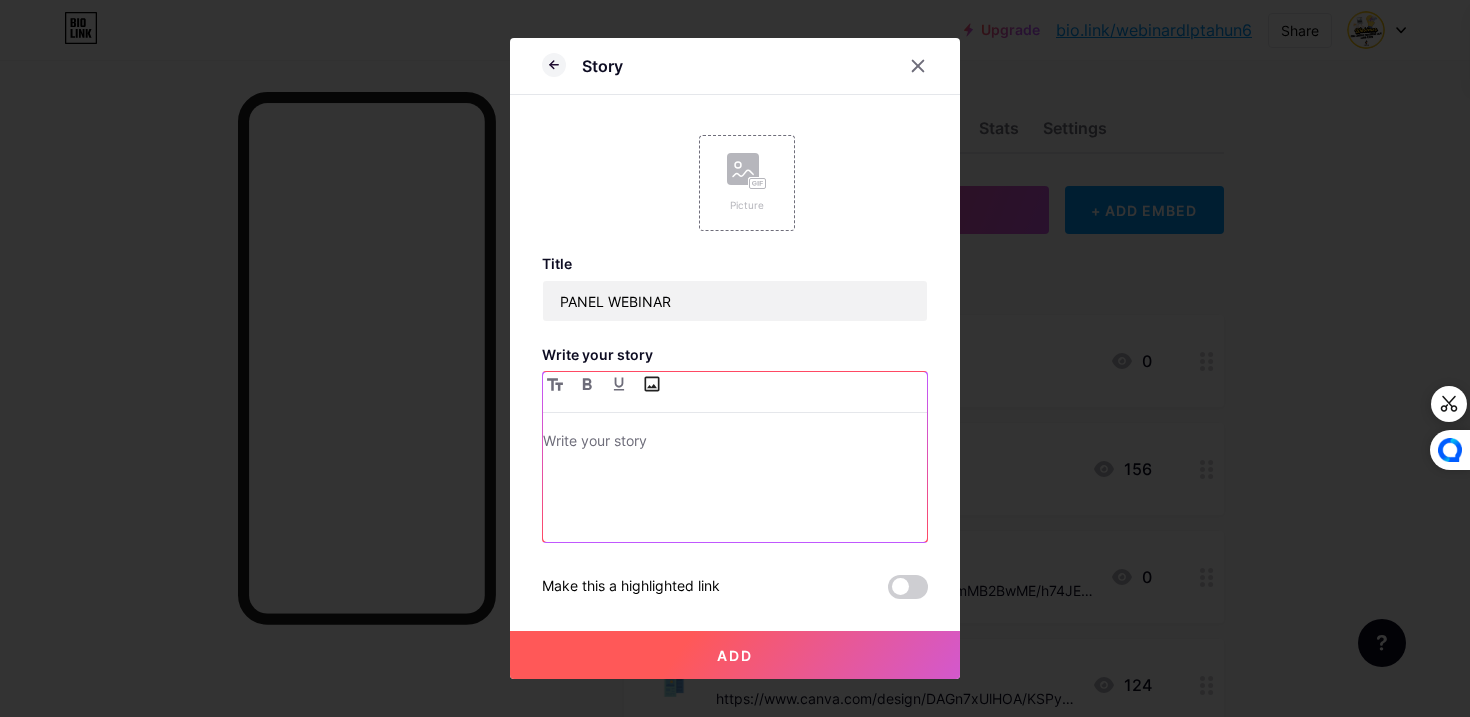 type on "C:\fakepath\TEMPLATE POSTER JADUAL WEBINAR DLP.png" 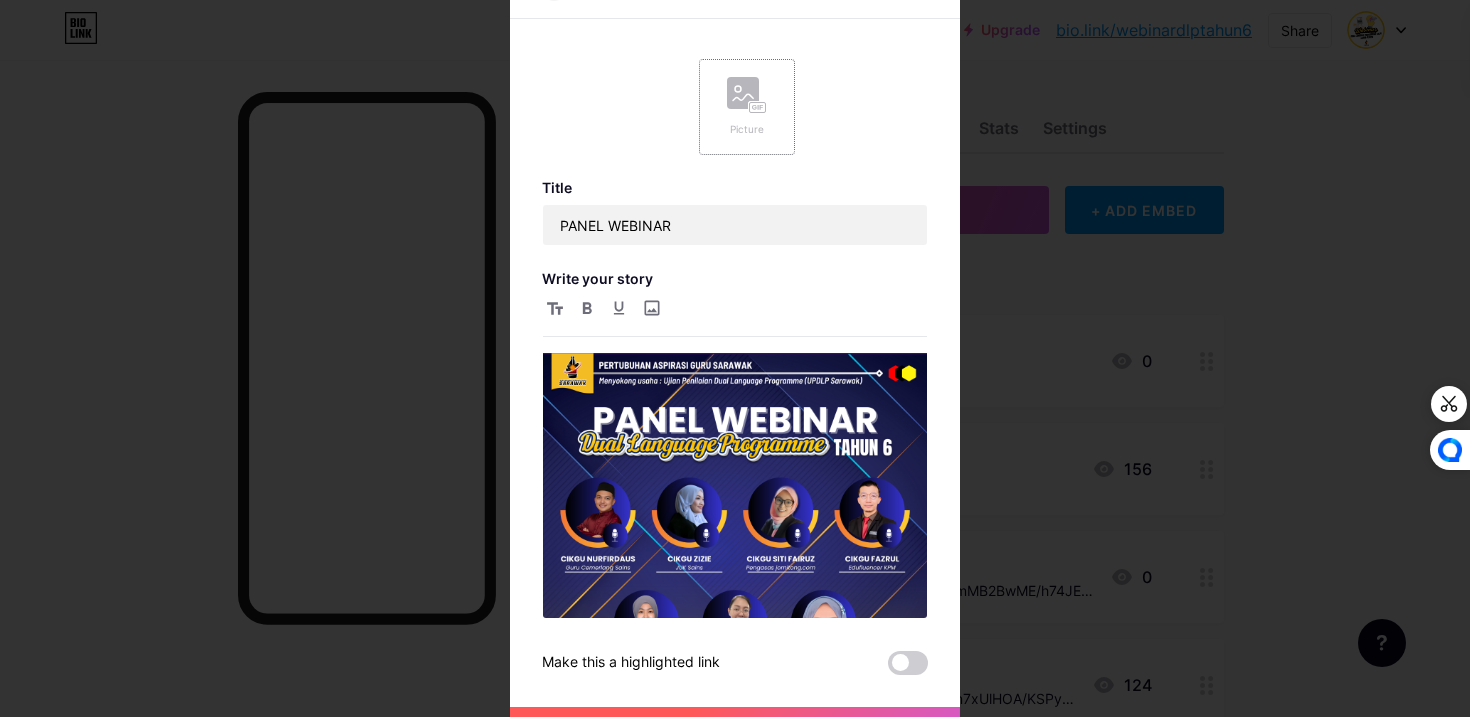 click 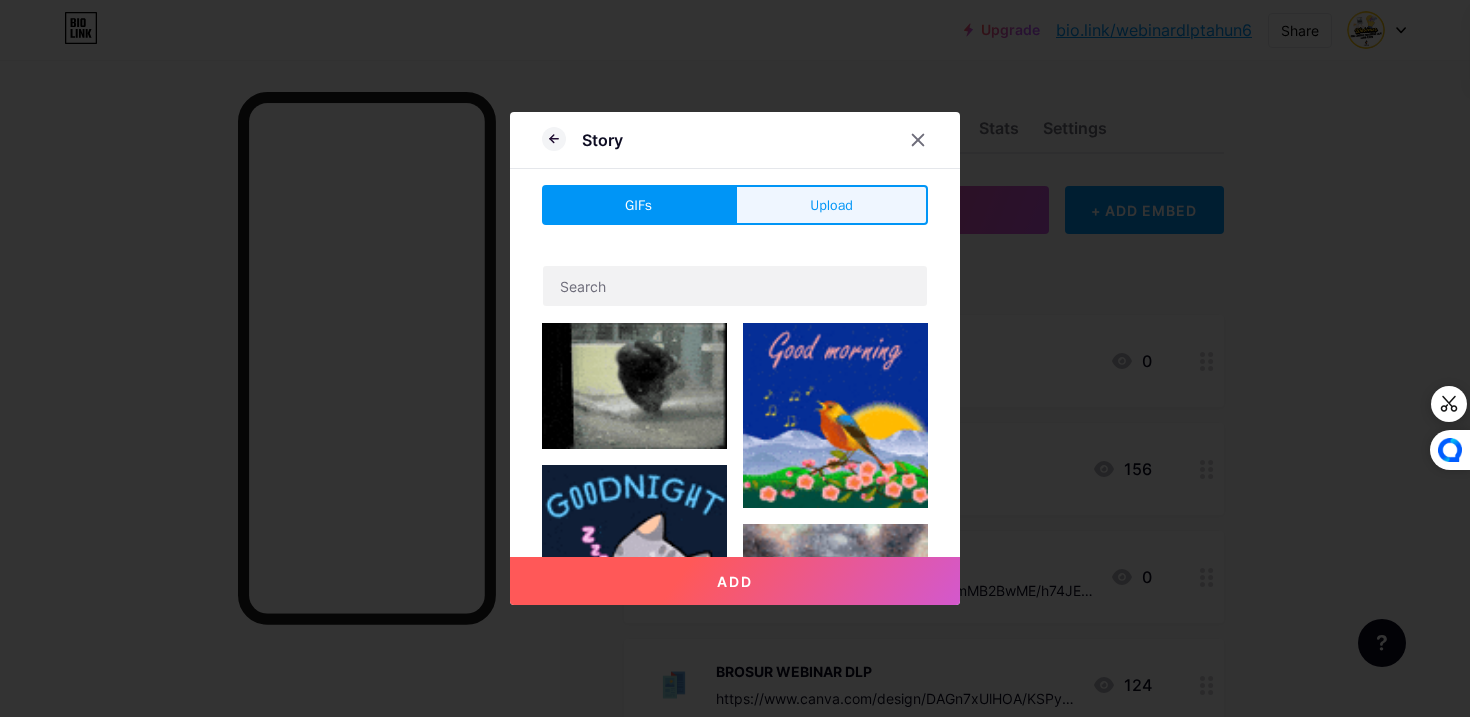 click on "Upload" at bounding box center (831, 205) 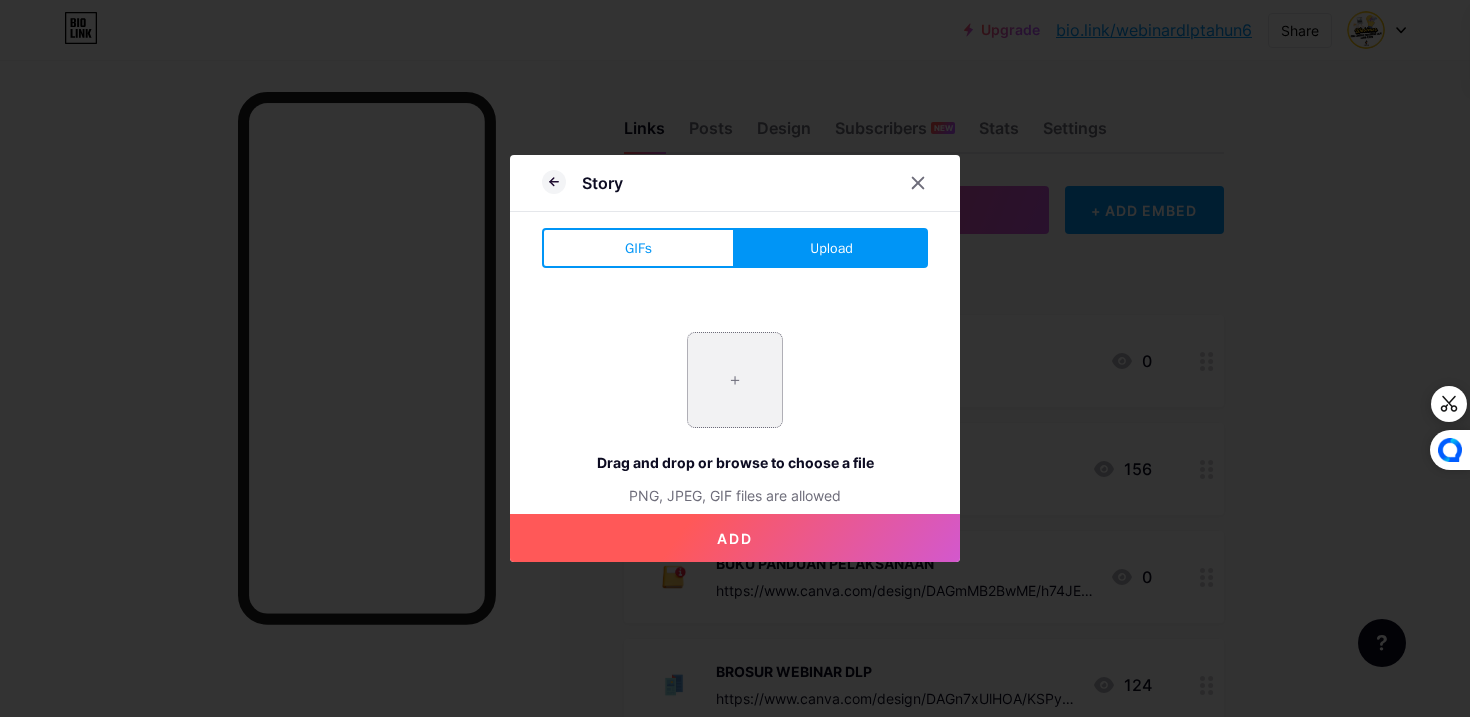 click at bounding box center [735, 380] 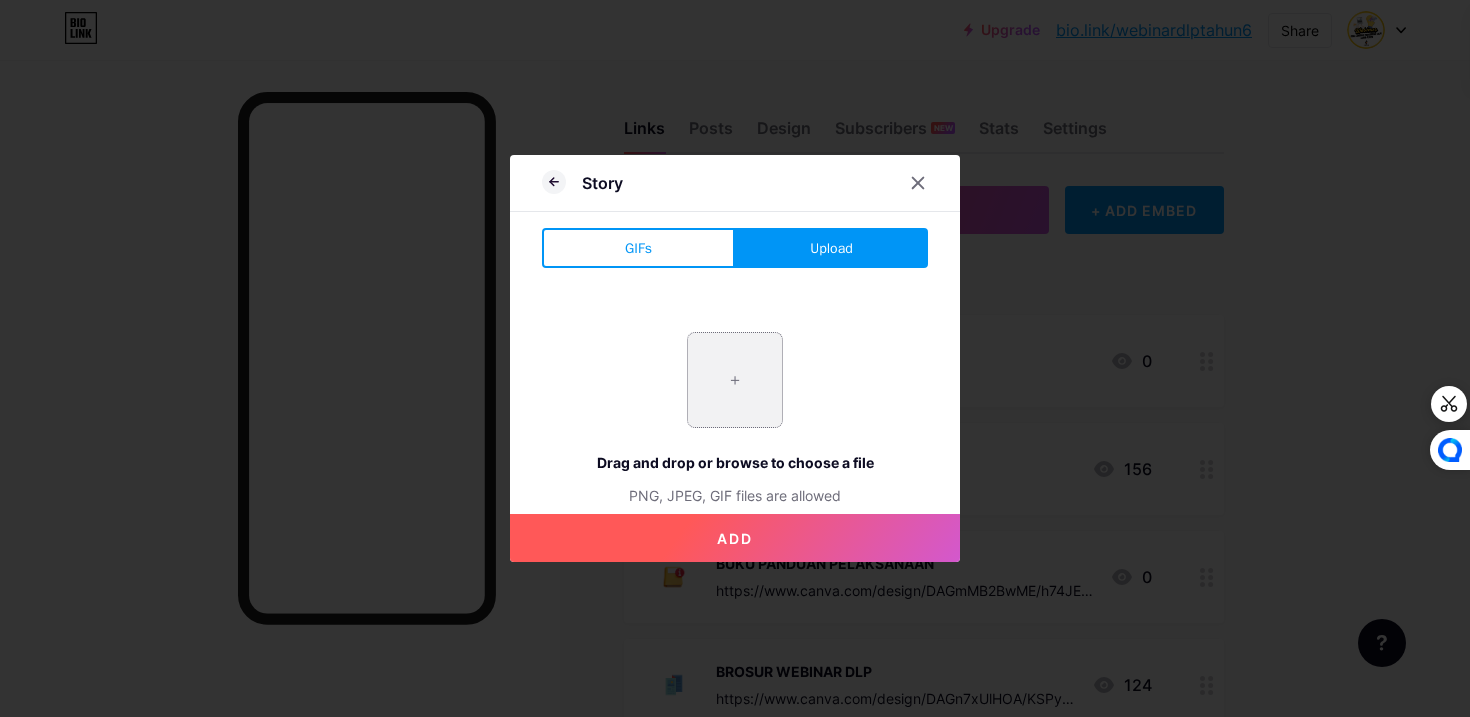 type on "C:\fakepath\LOGO GROUP WS PANEL WEBINAR.png" 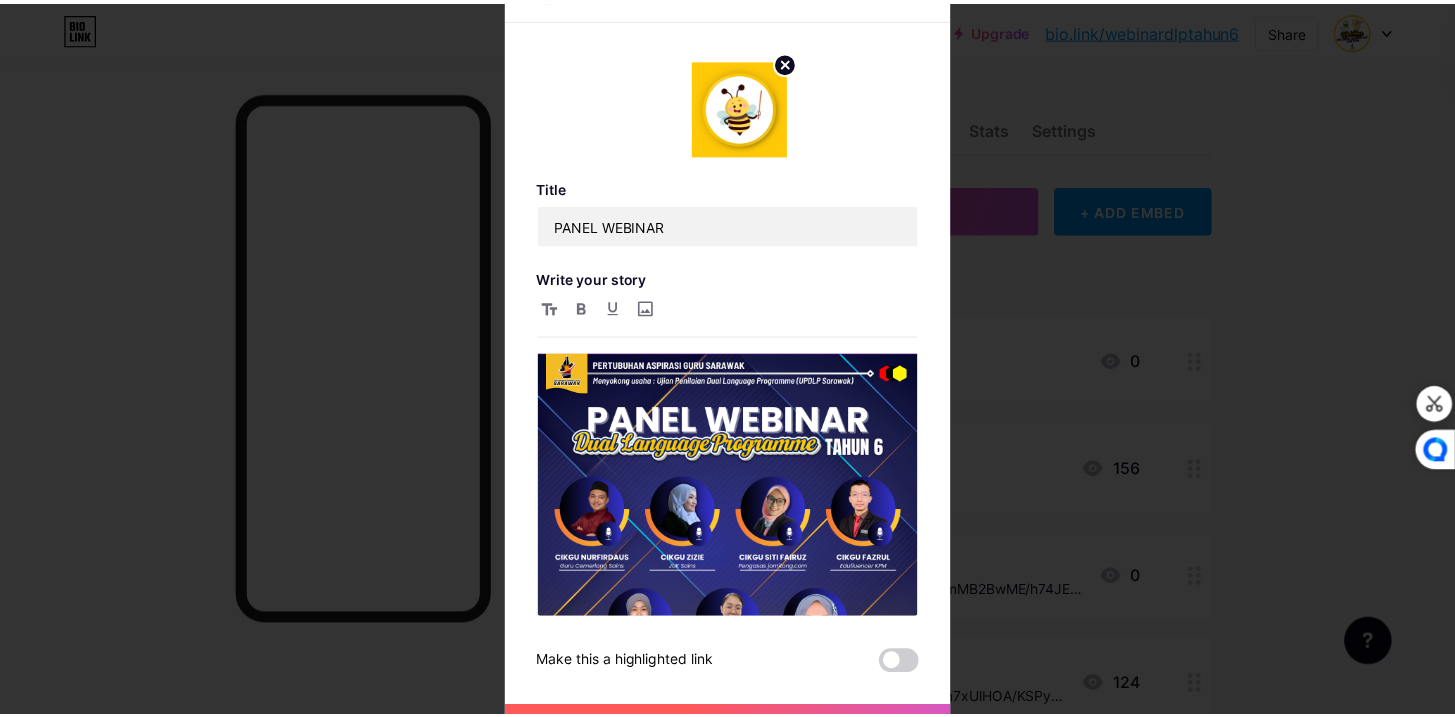 scroll, scrollTop: 128, scrollLeft: 0, axis: vertical 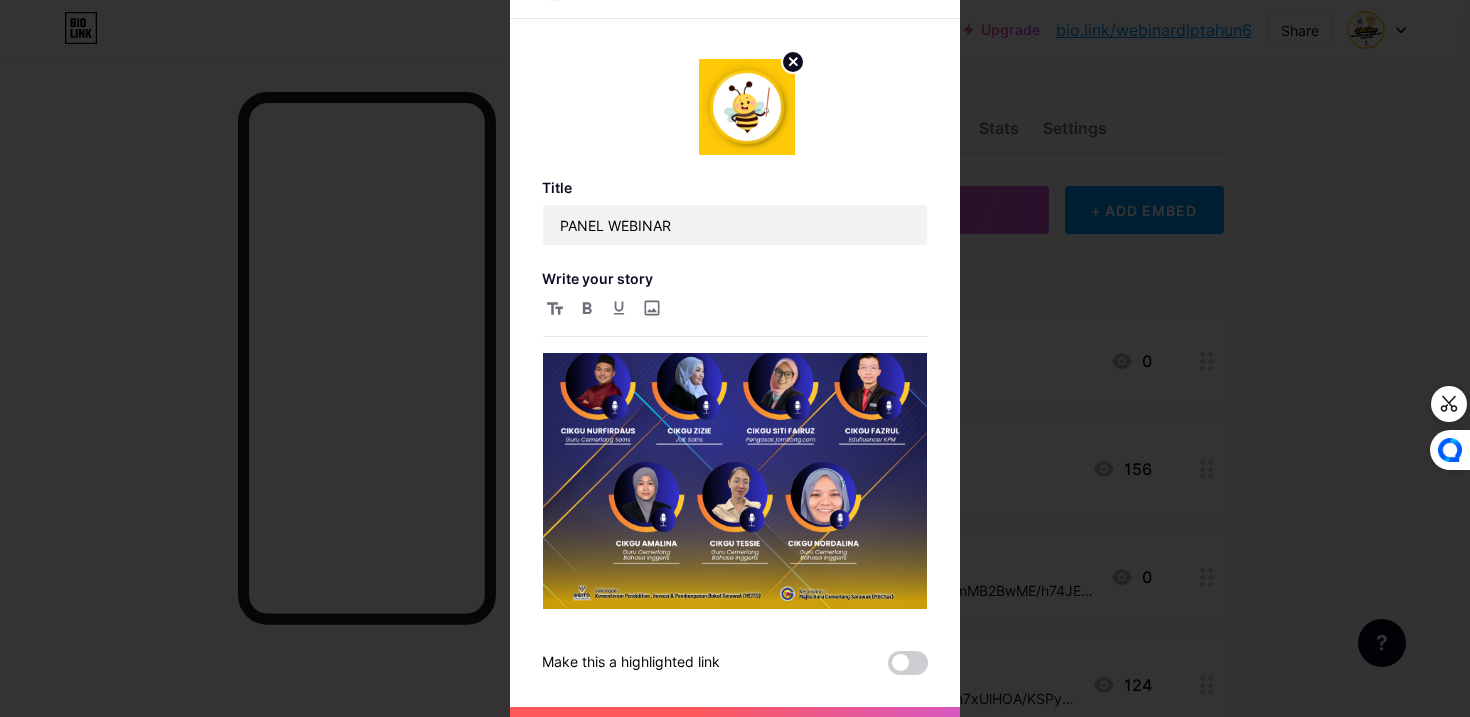 click 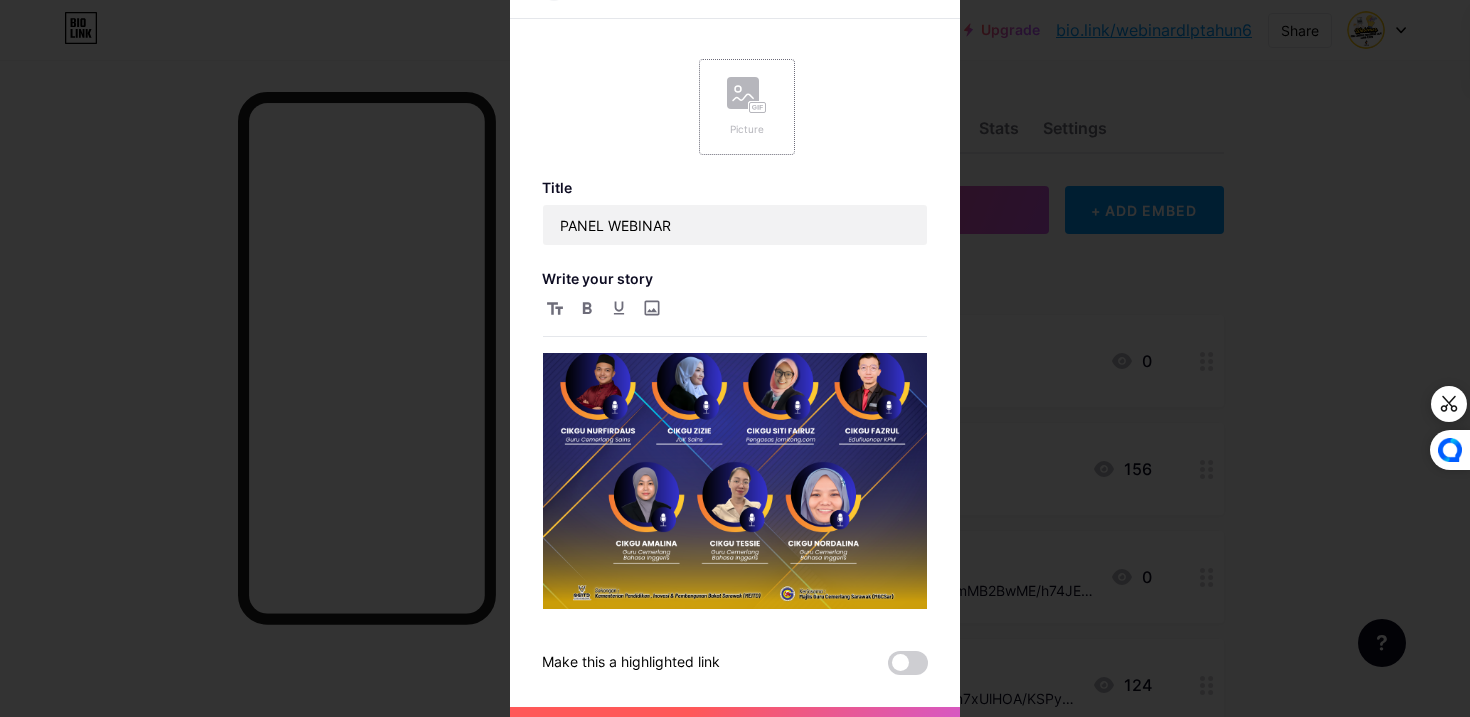 click 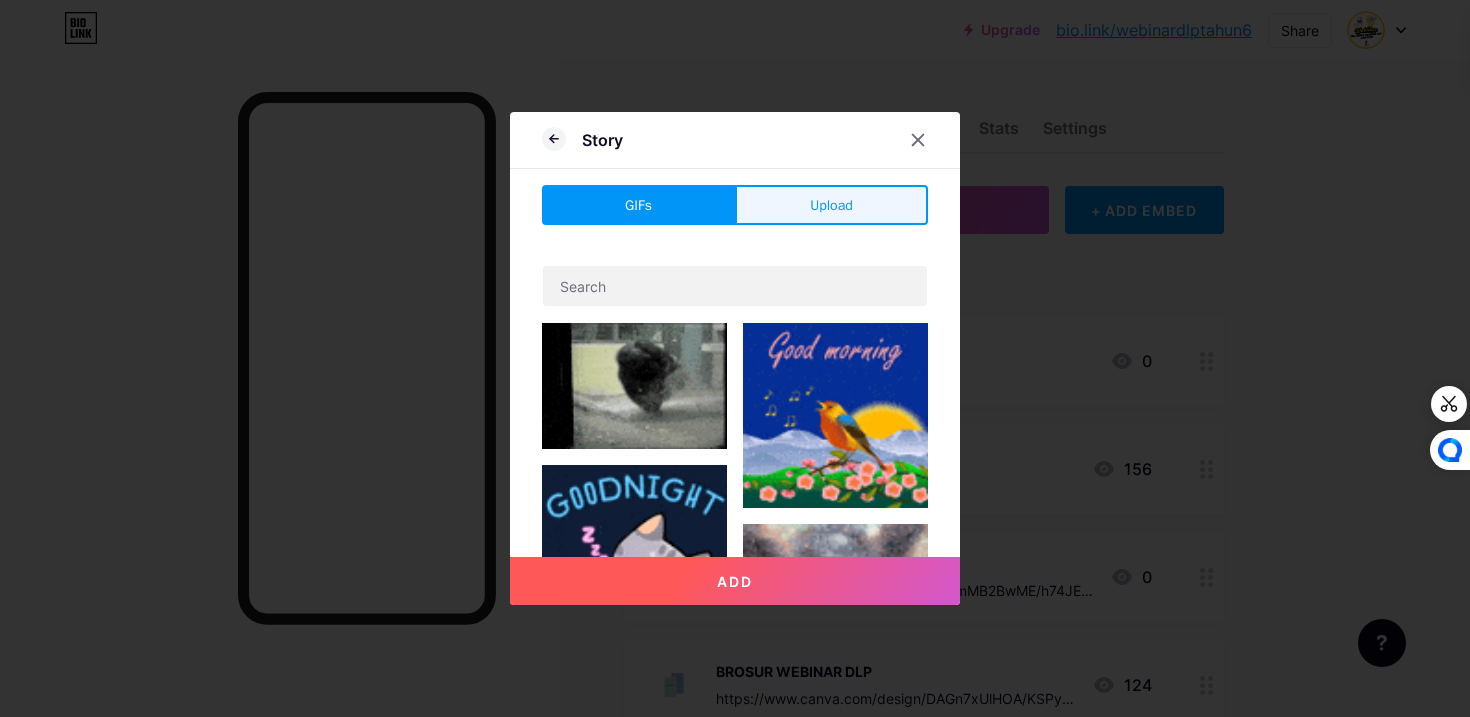 click on "Upload" at bounding box center [831, 205] 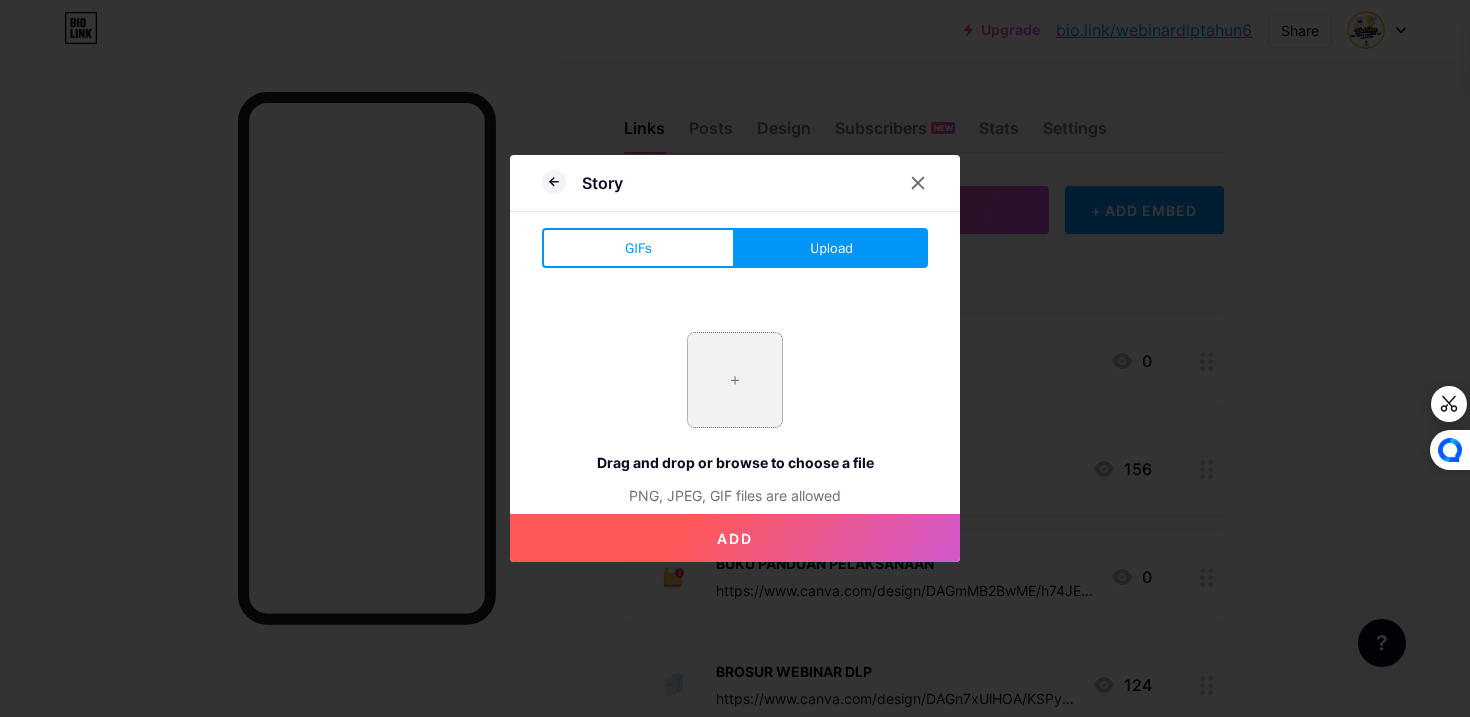 click at bounding box center [735, 380] 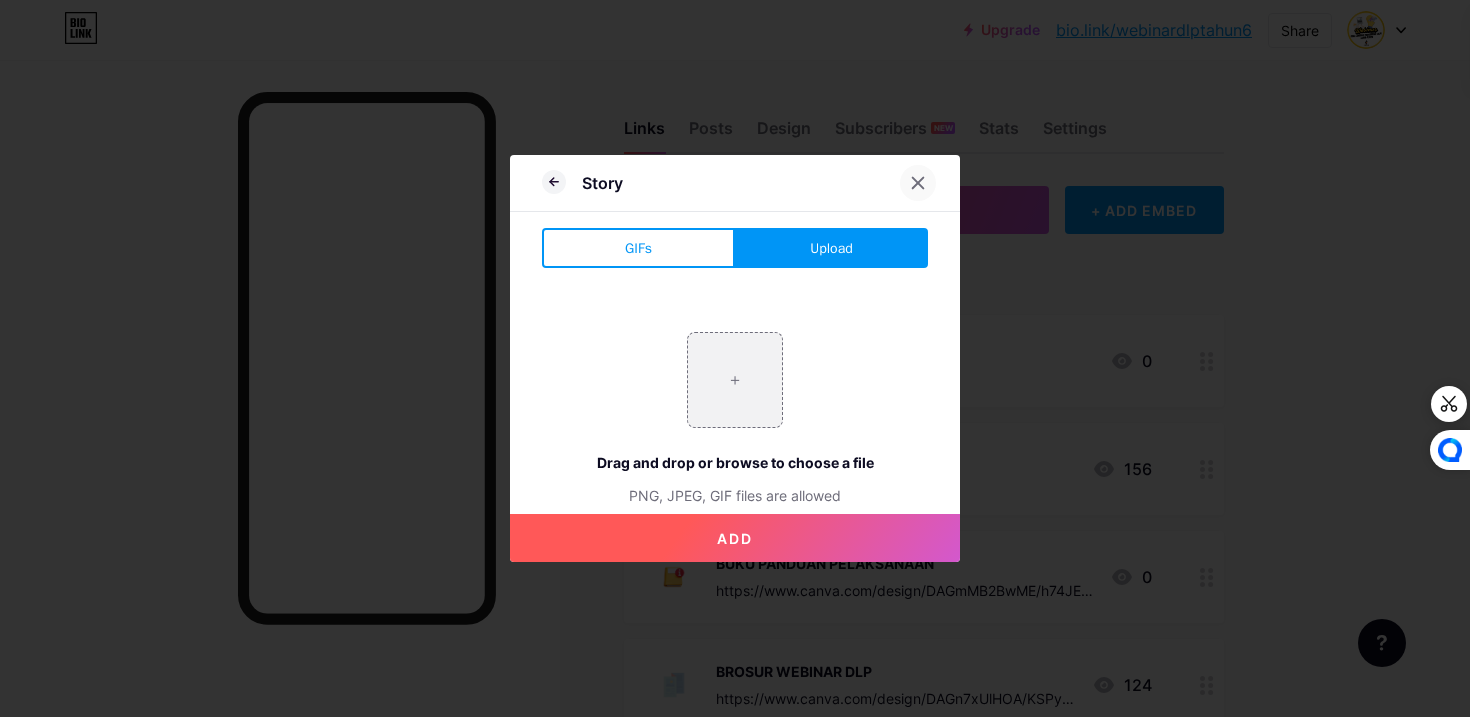 click 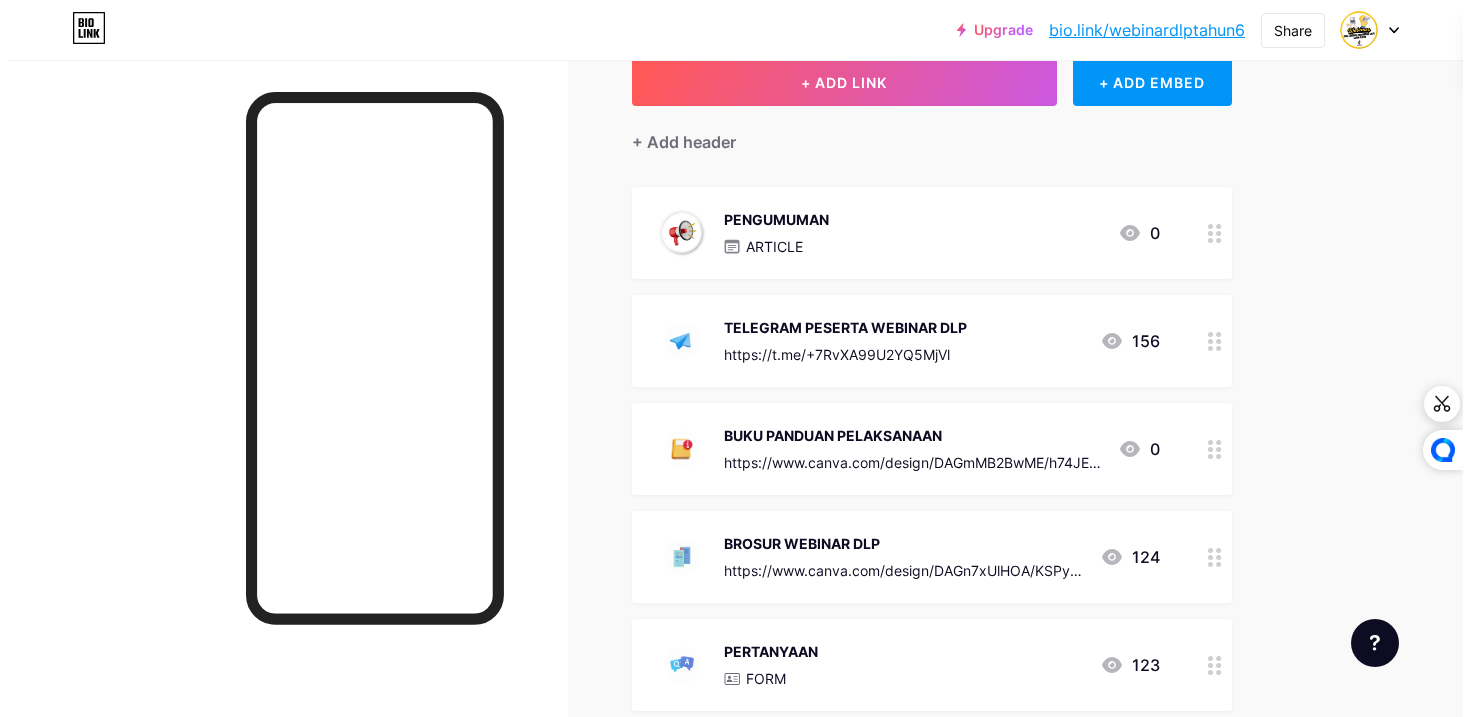 scroll, scrollTop: 0, scrollLeft: 0, axis: both 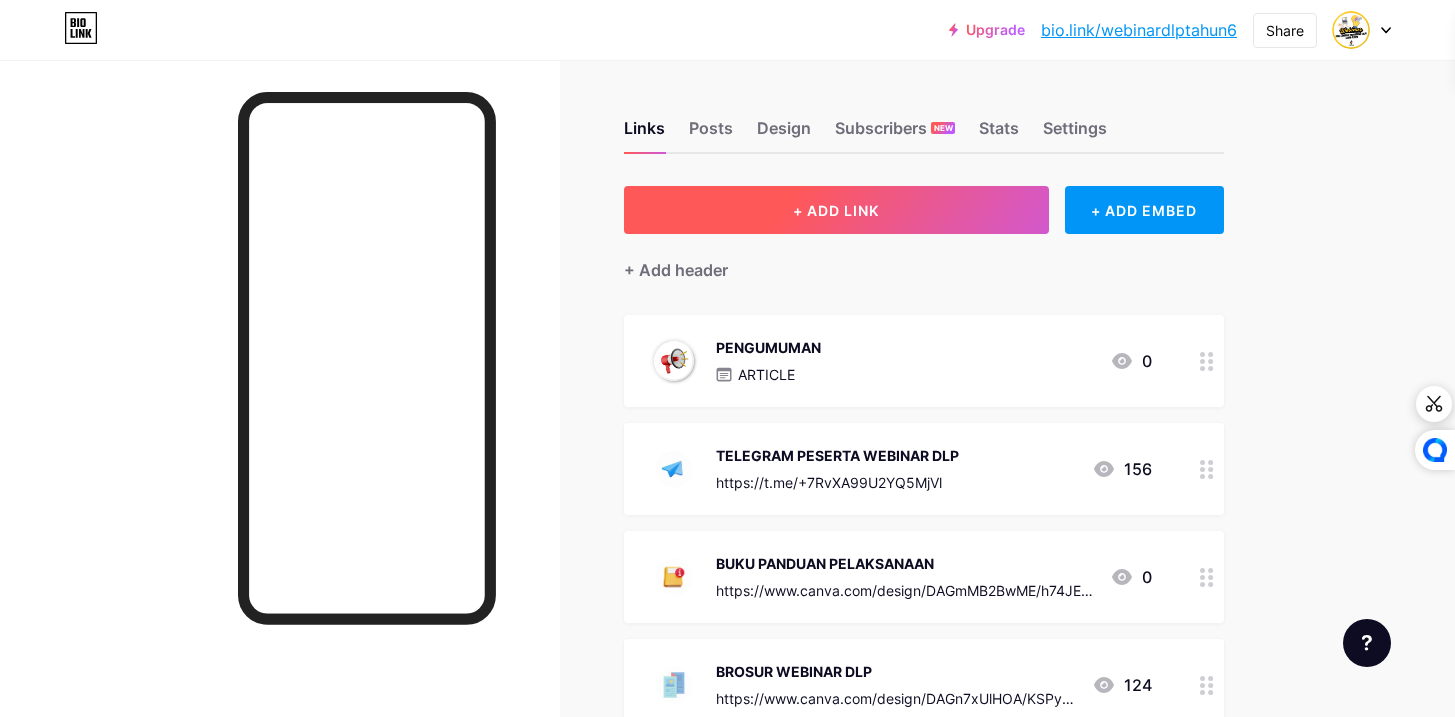 click on "+ ADD LINK" at bounding box center (836, 210) 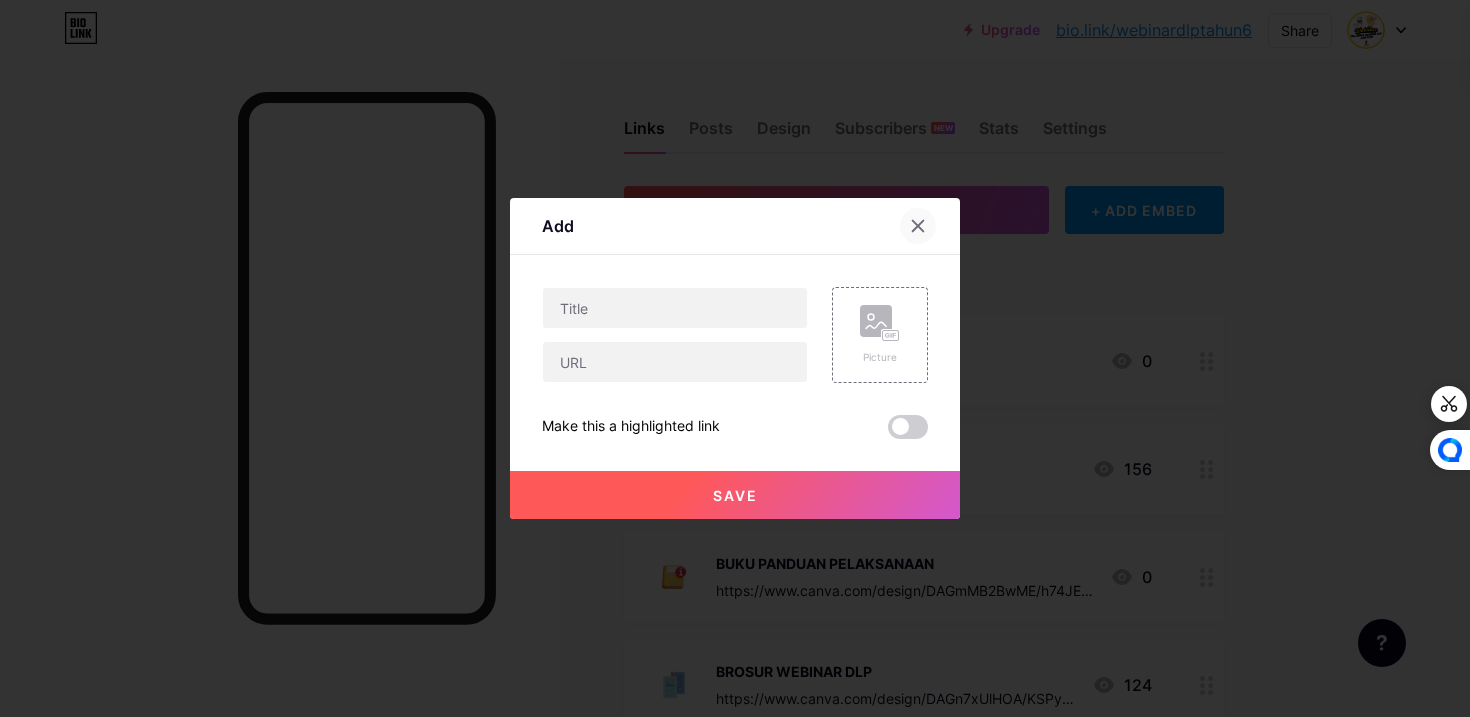 click 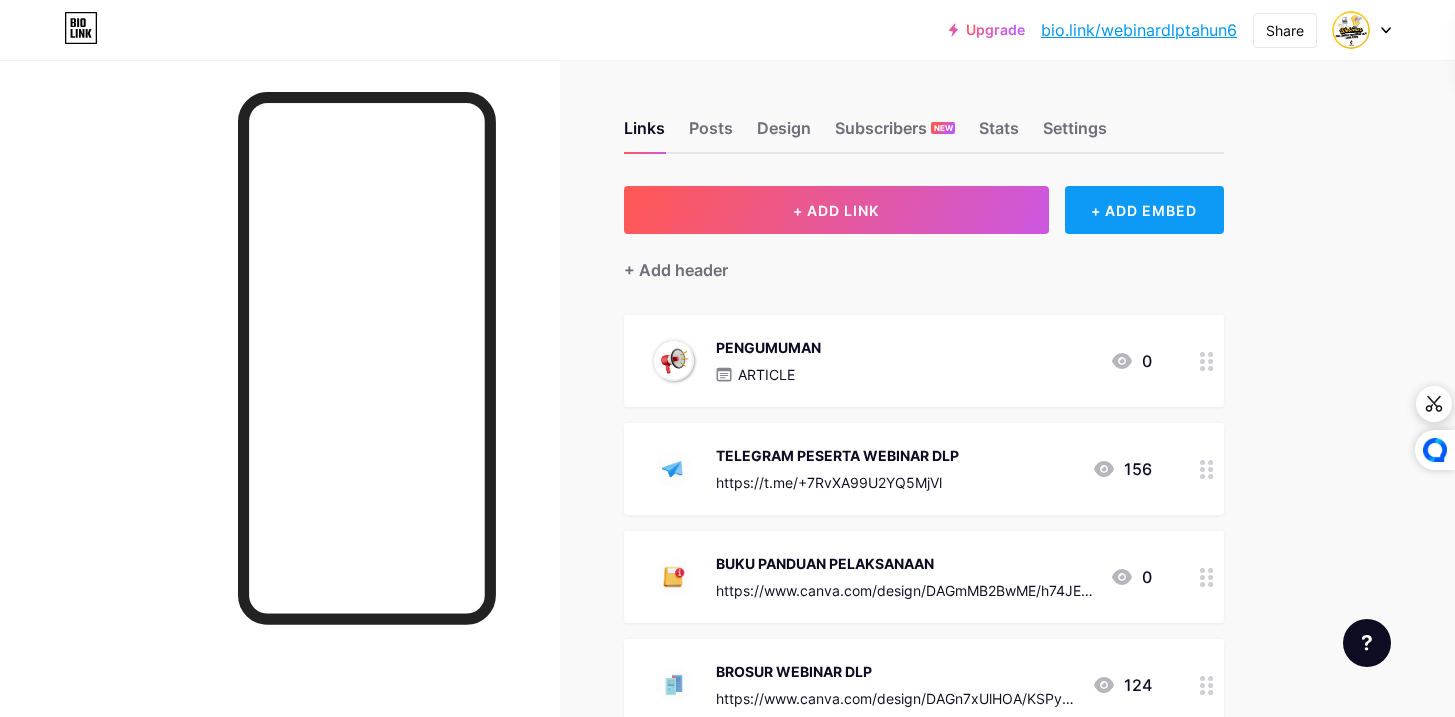 click on "+ ADD EMBED" at bounding box center (1144, 210) 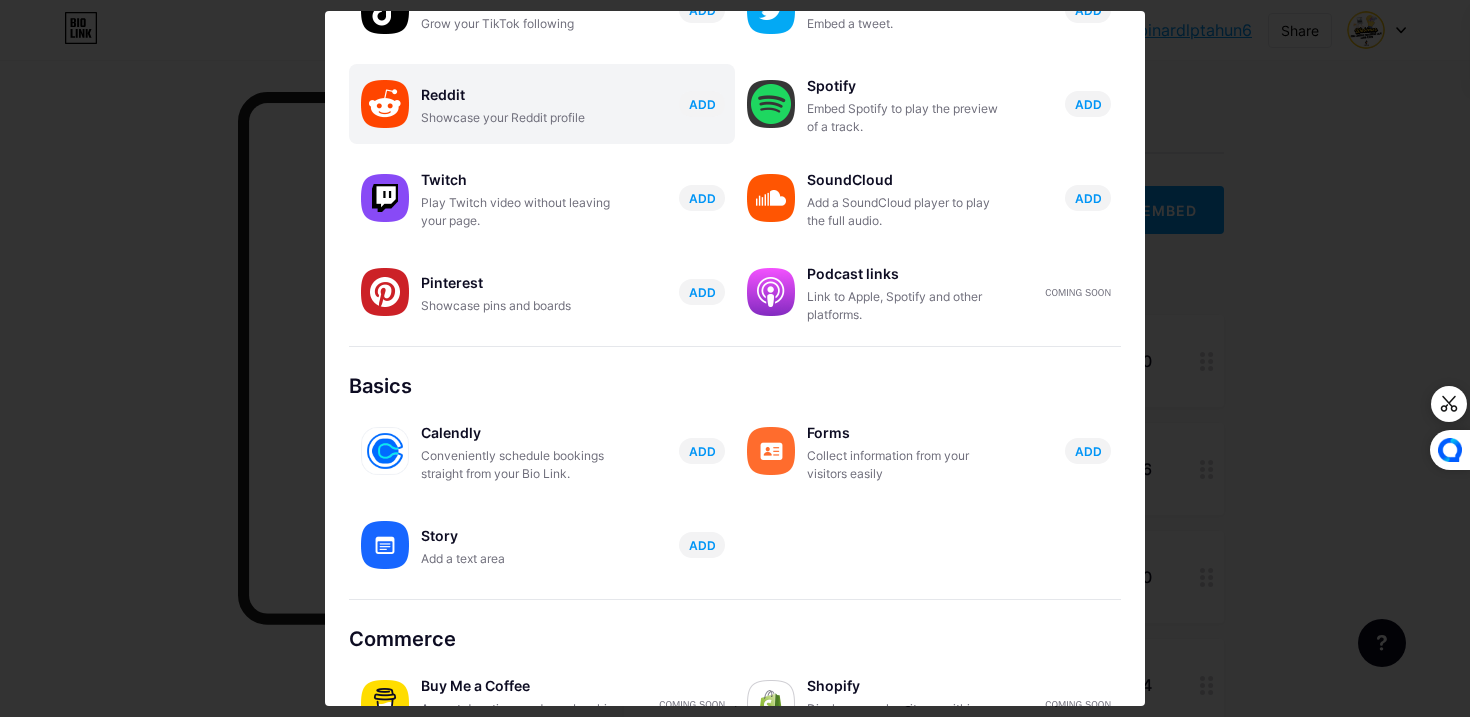scroll, scrollTop: 324, scrollLeft: 0, axis: vertical 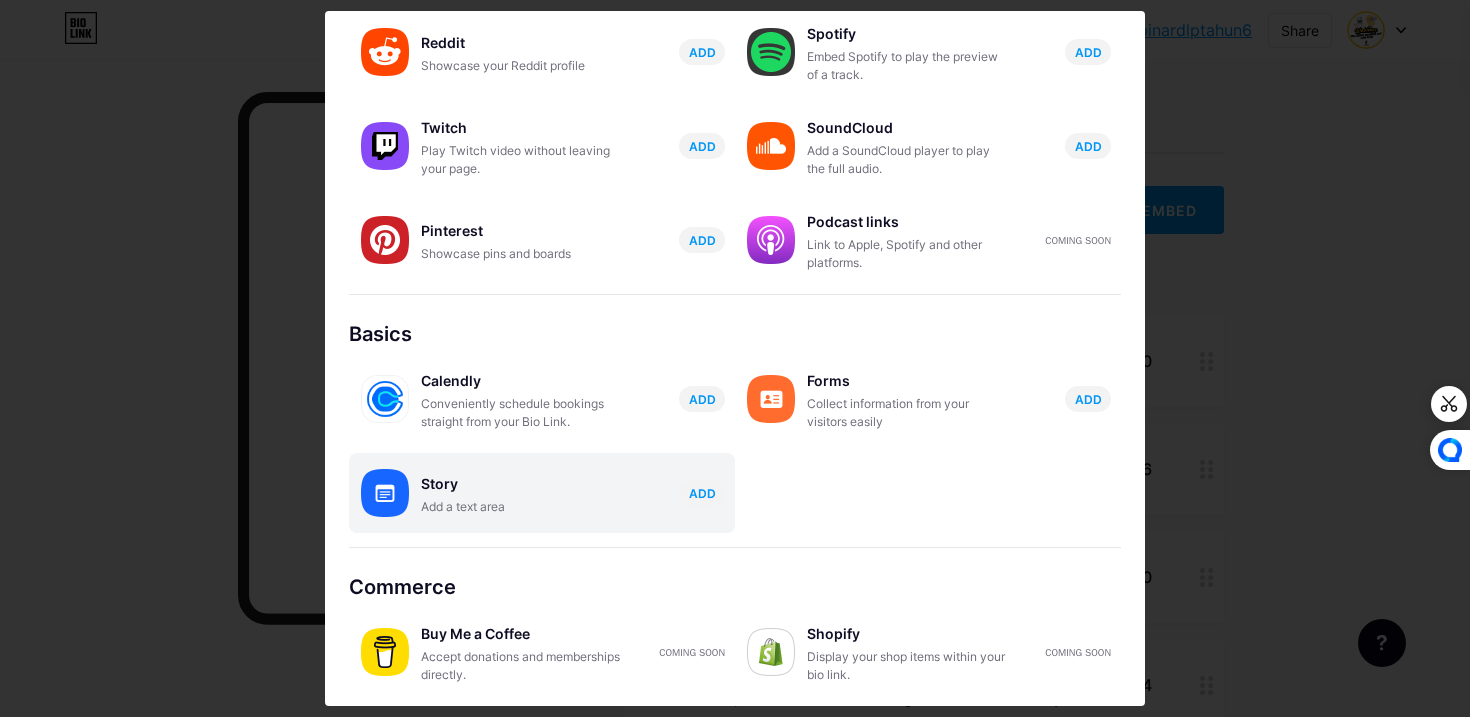 click on "Story" at bounding box center [521, 484] 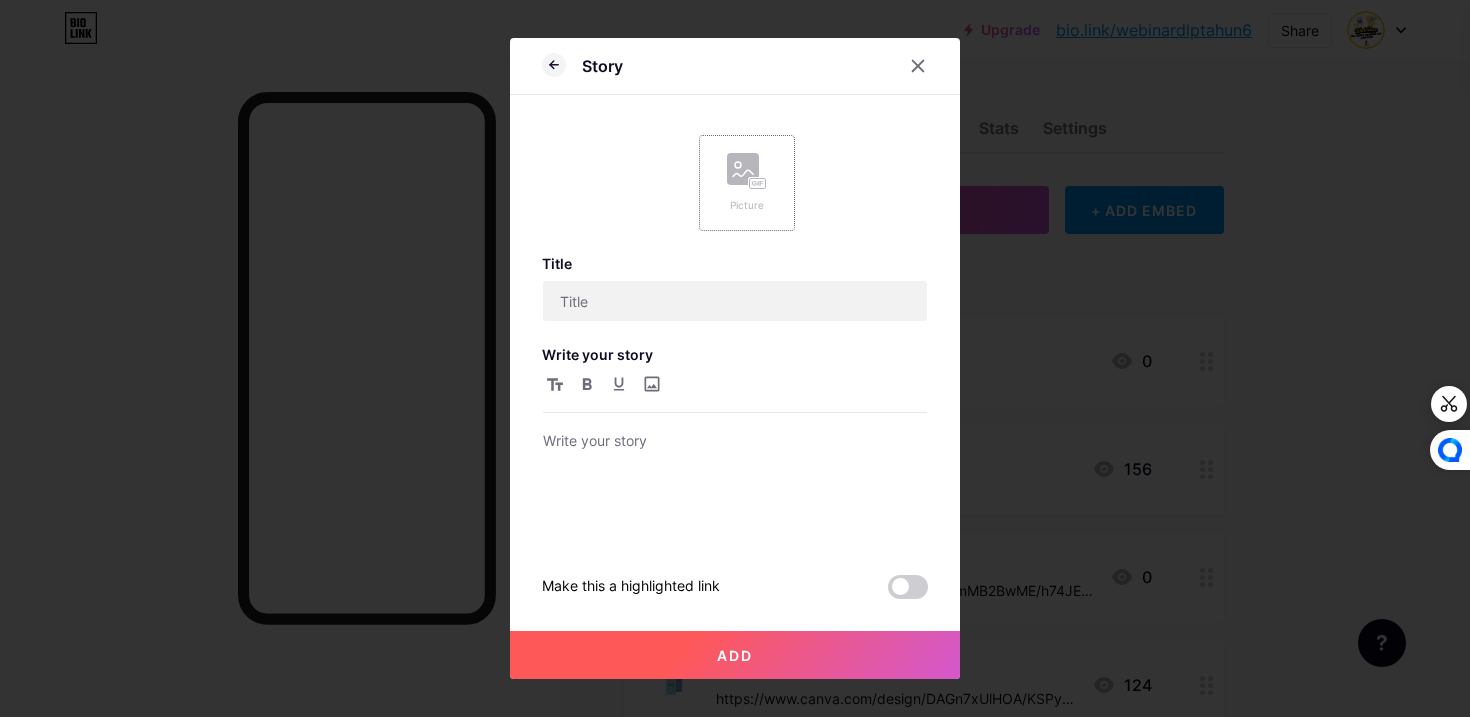 click on "Picture" at bounding box center (747, 183) 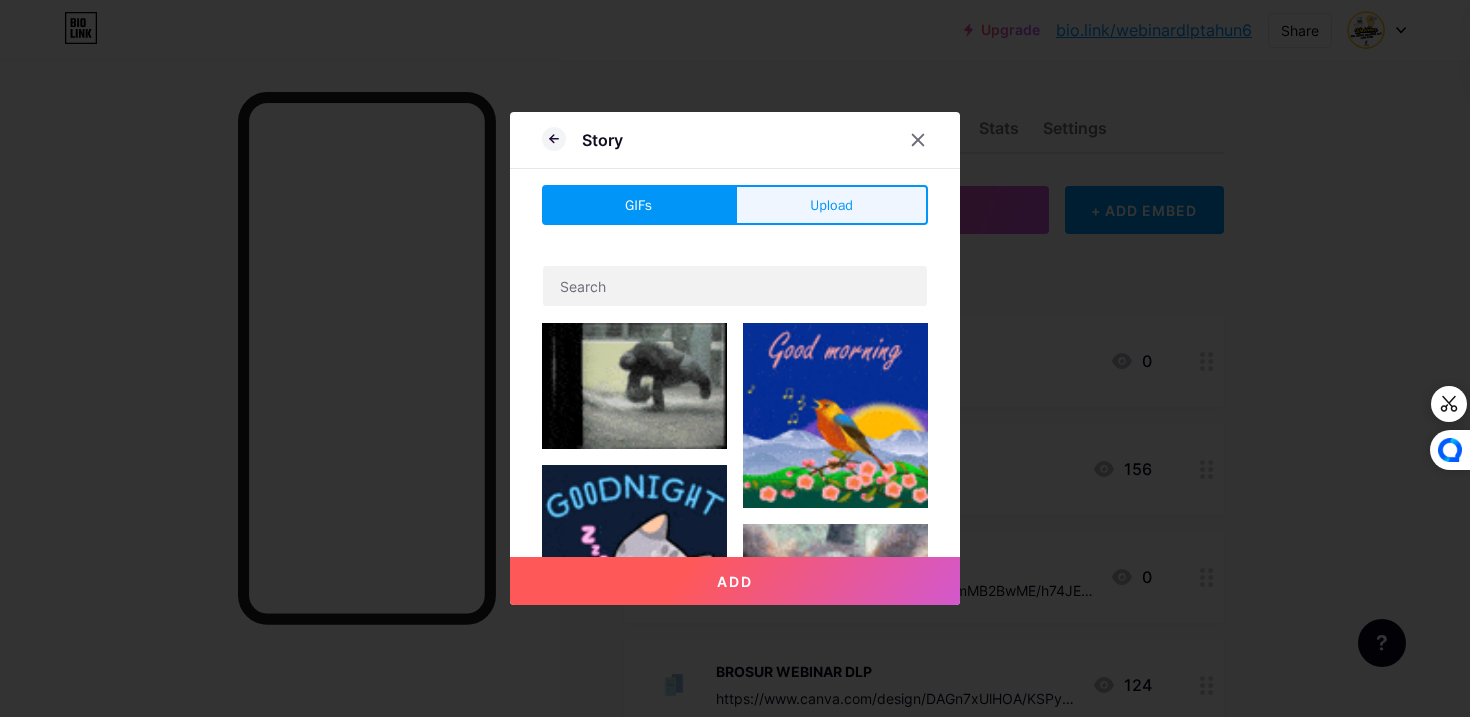 click on "Upload" at bounding box center [831, 205] 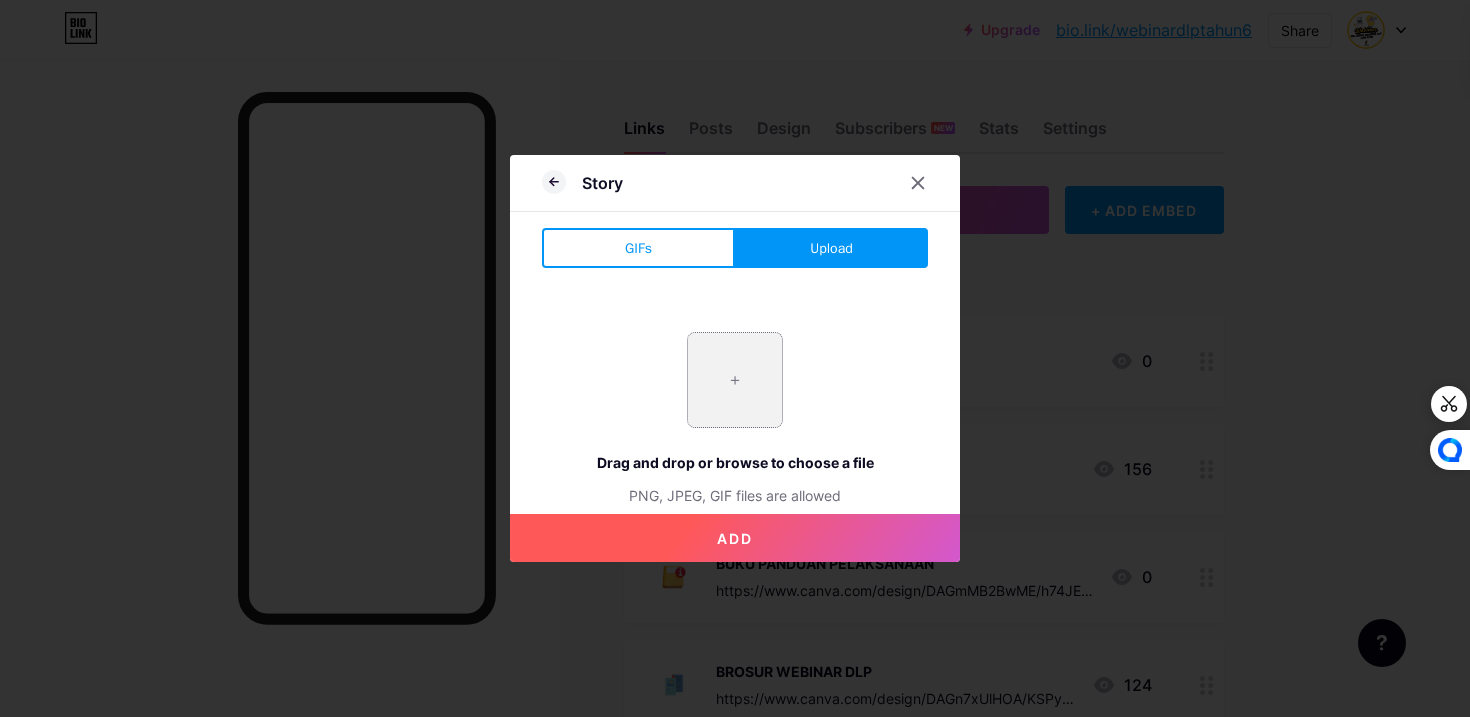 click at bounding box center (735, 380) 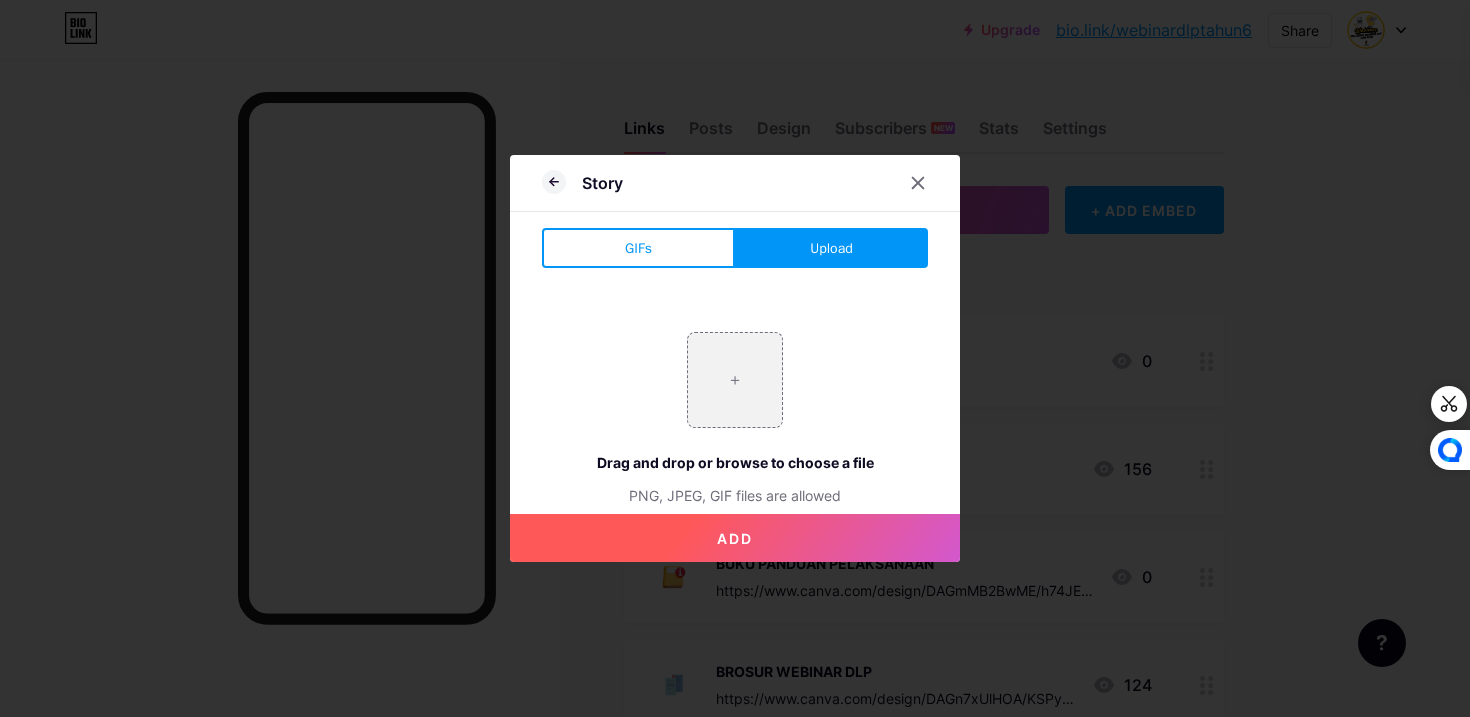 type on "C:\fakepath\LOGO GROUP WS PANEL WEBINAR.gif" 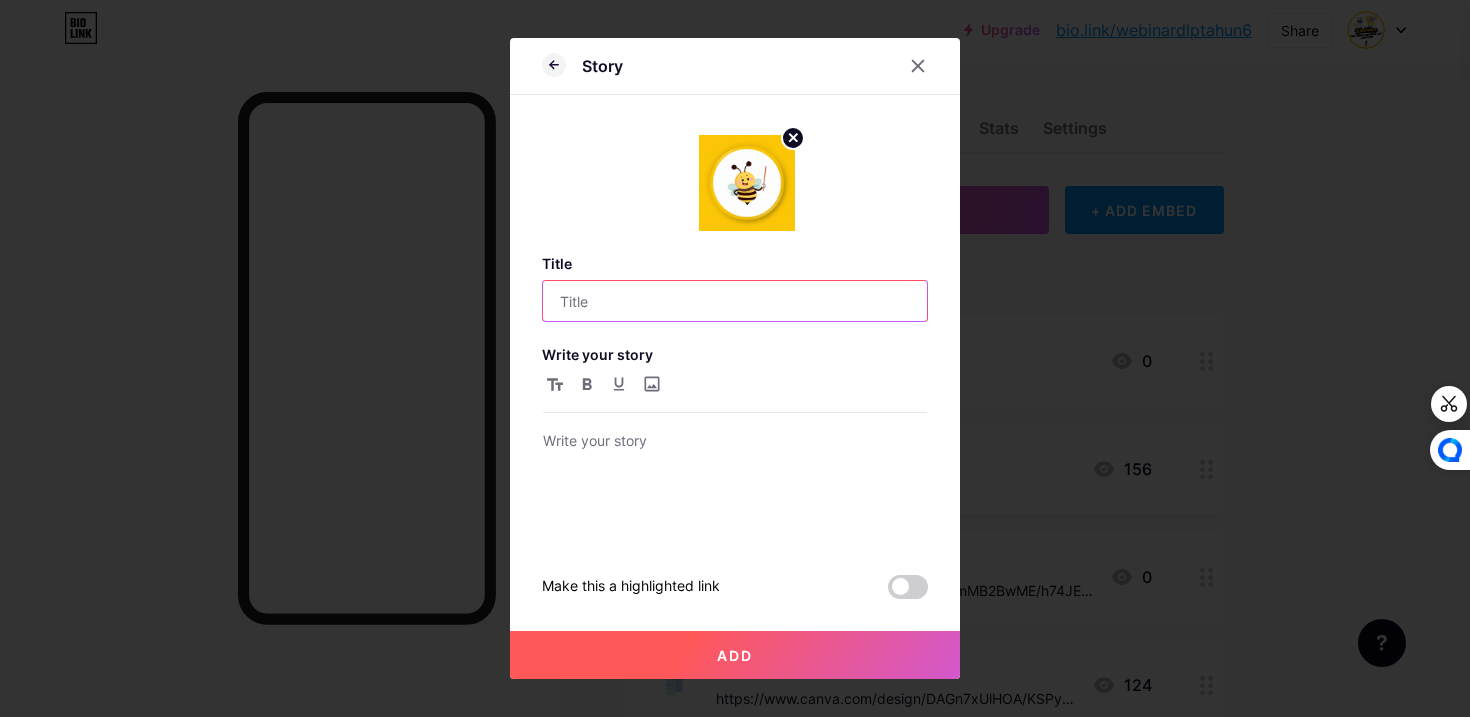 click at bounding box center (735, 301) 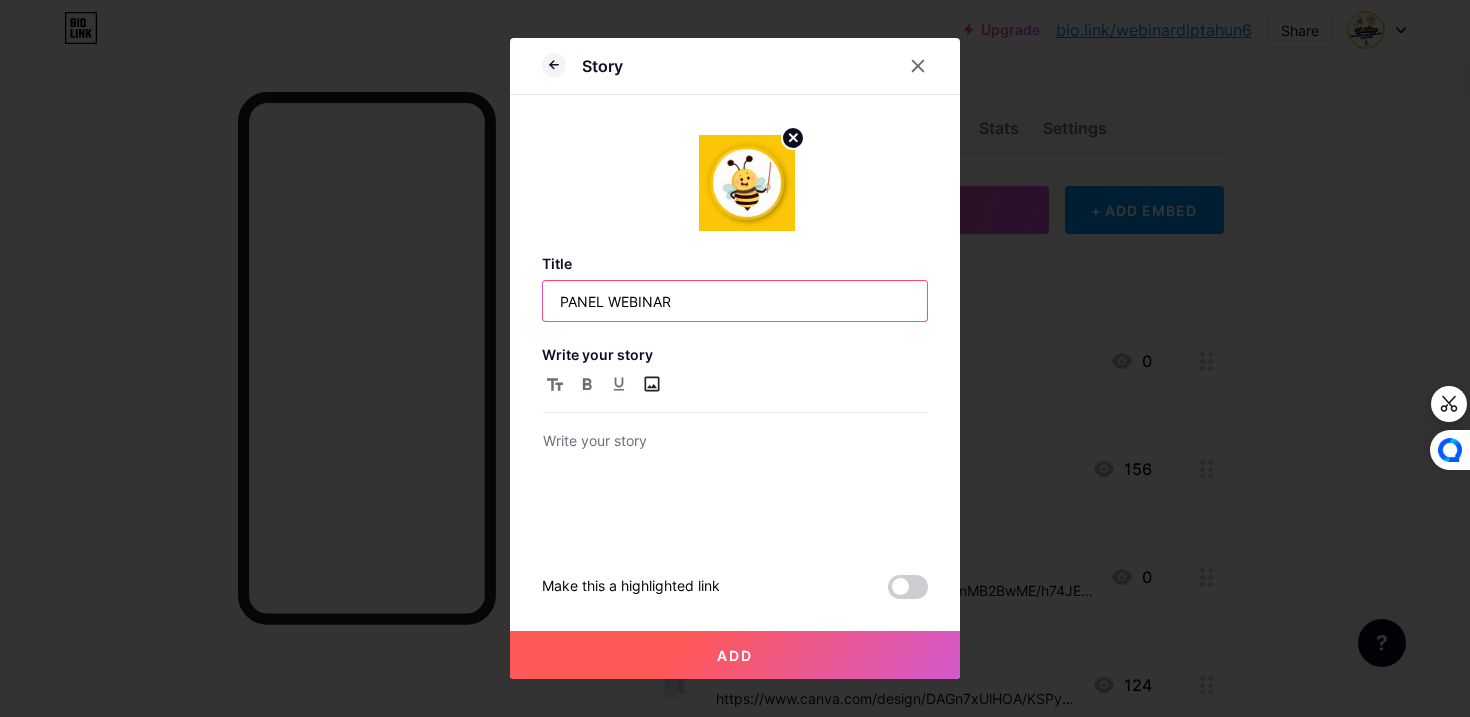 type on "PANEL WEBINAR" 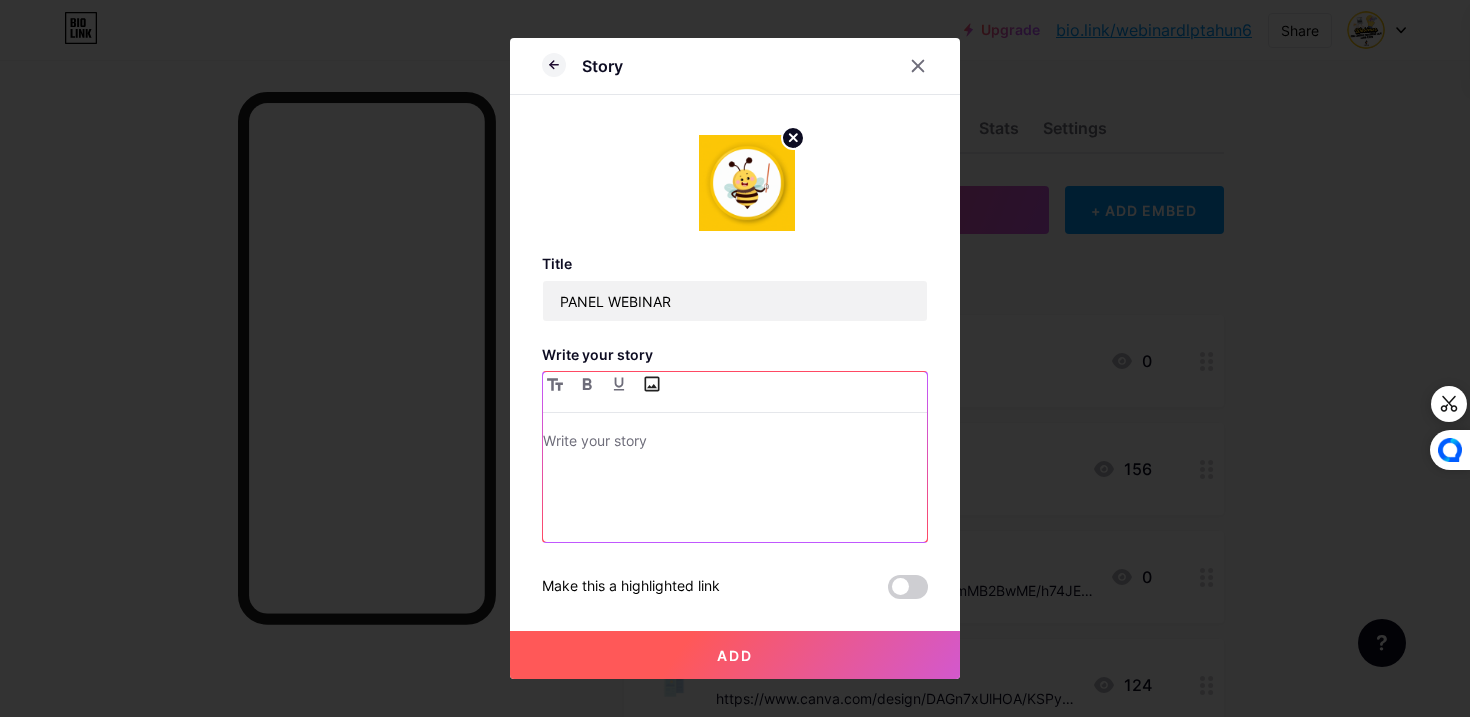 click at bounding box center [651, 384] 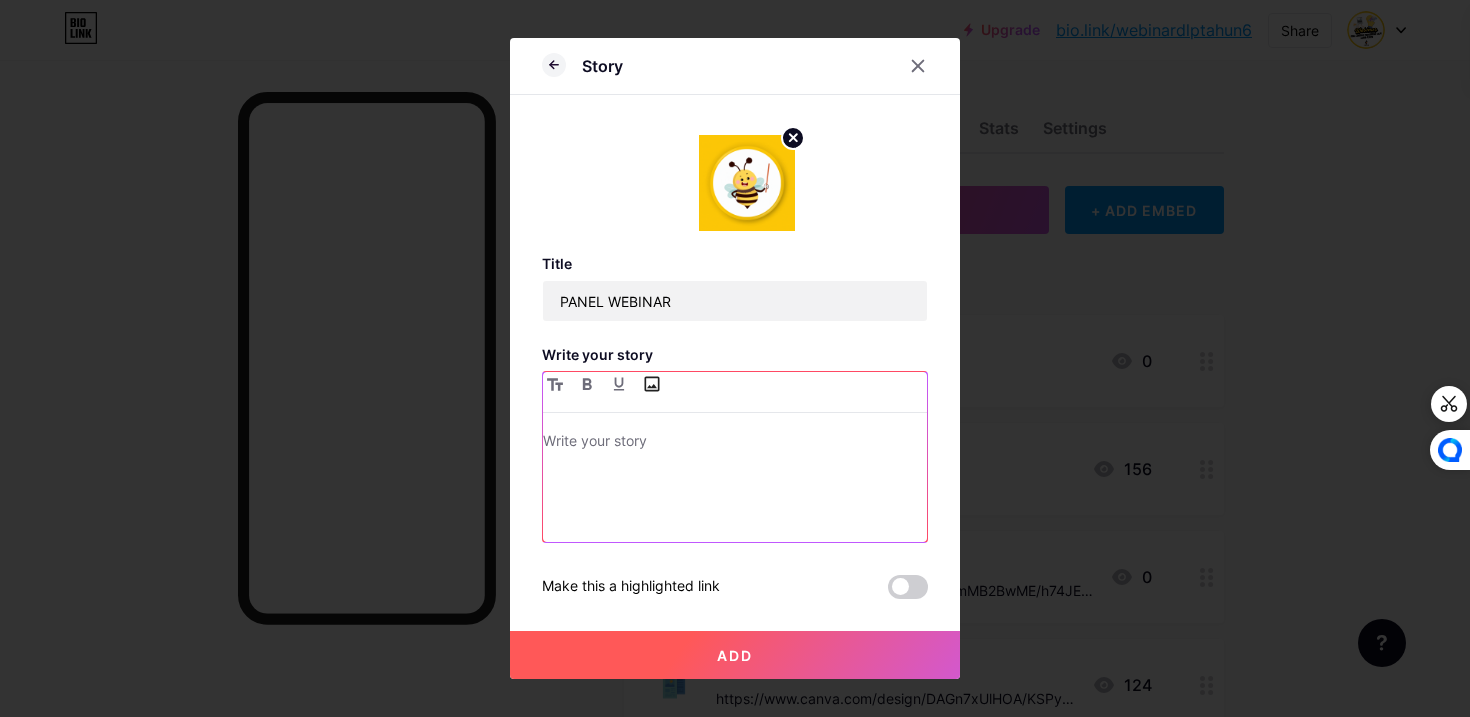 type on "C:\fakepath\TEMPLATE POSTER JADUAL WEBINAR DLP.png" 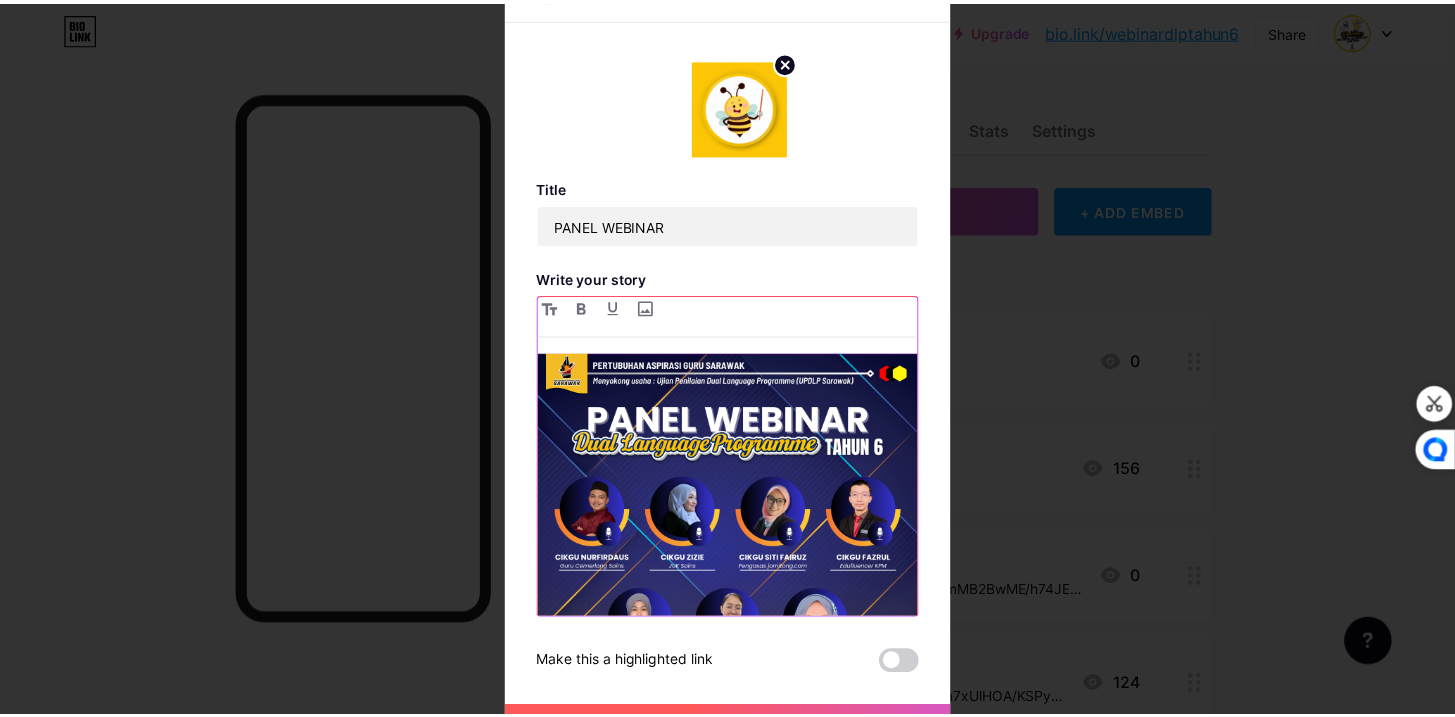 scroll, scrollTop: 38, scrollLeft: 0, axis: vertical 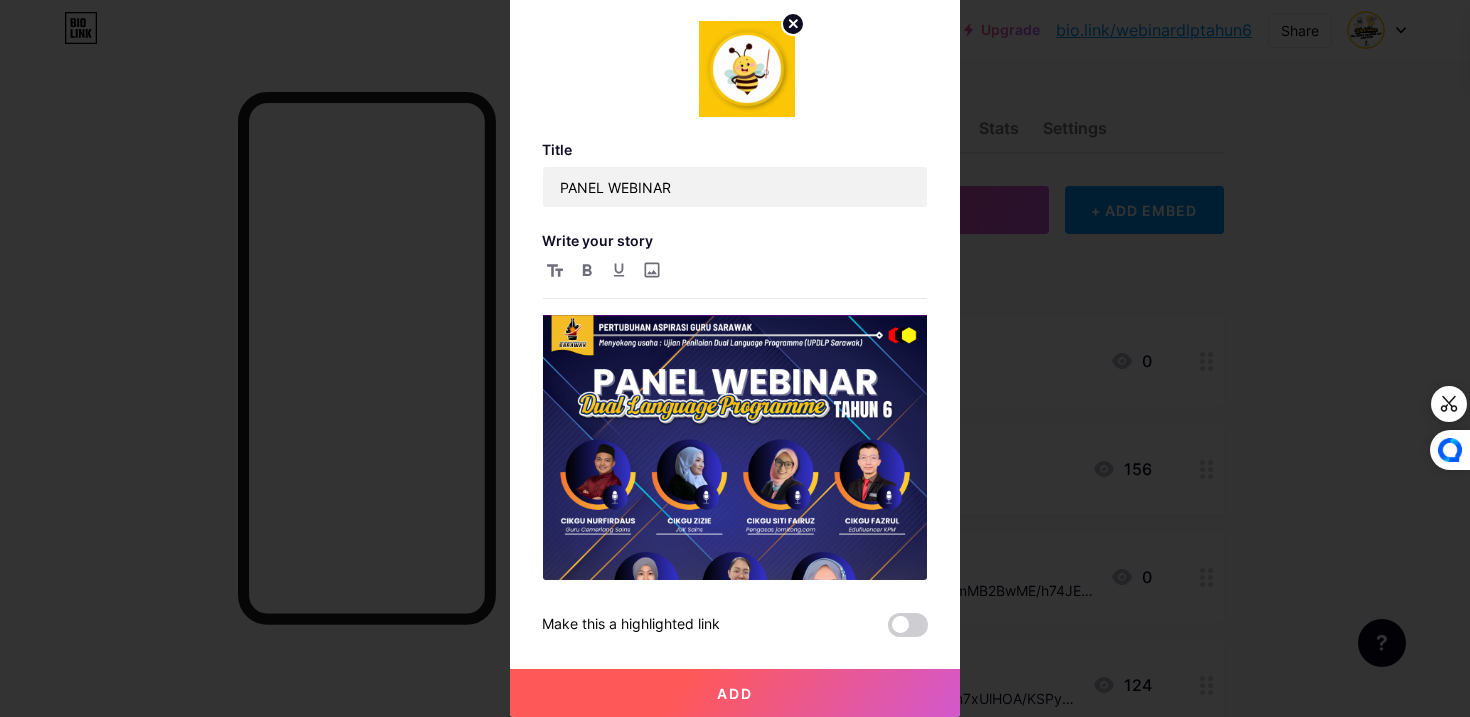 click on "Add" at bounding box center (735, 693) 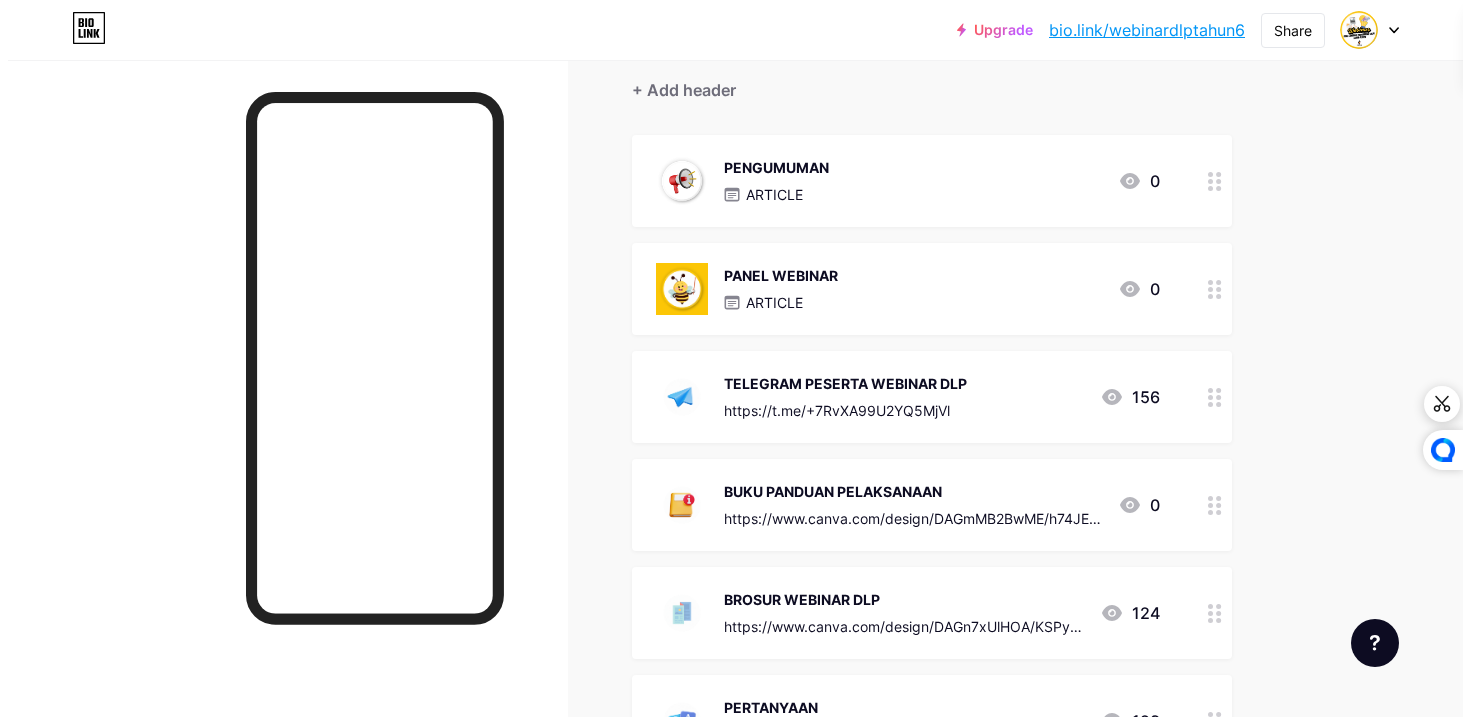 scroll, scrollTop: 362, scrollLeft: 0, axis: vertical 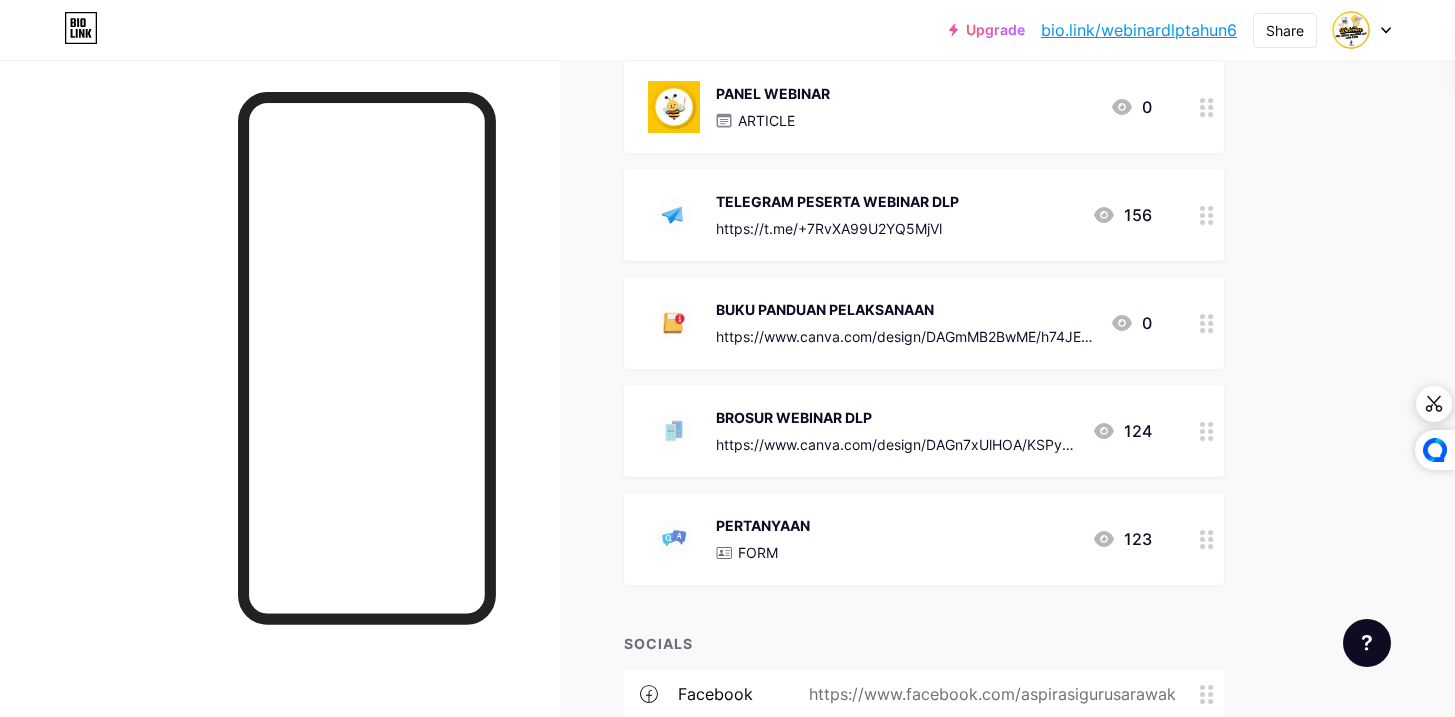 click 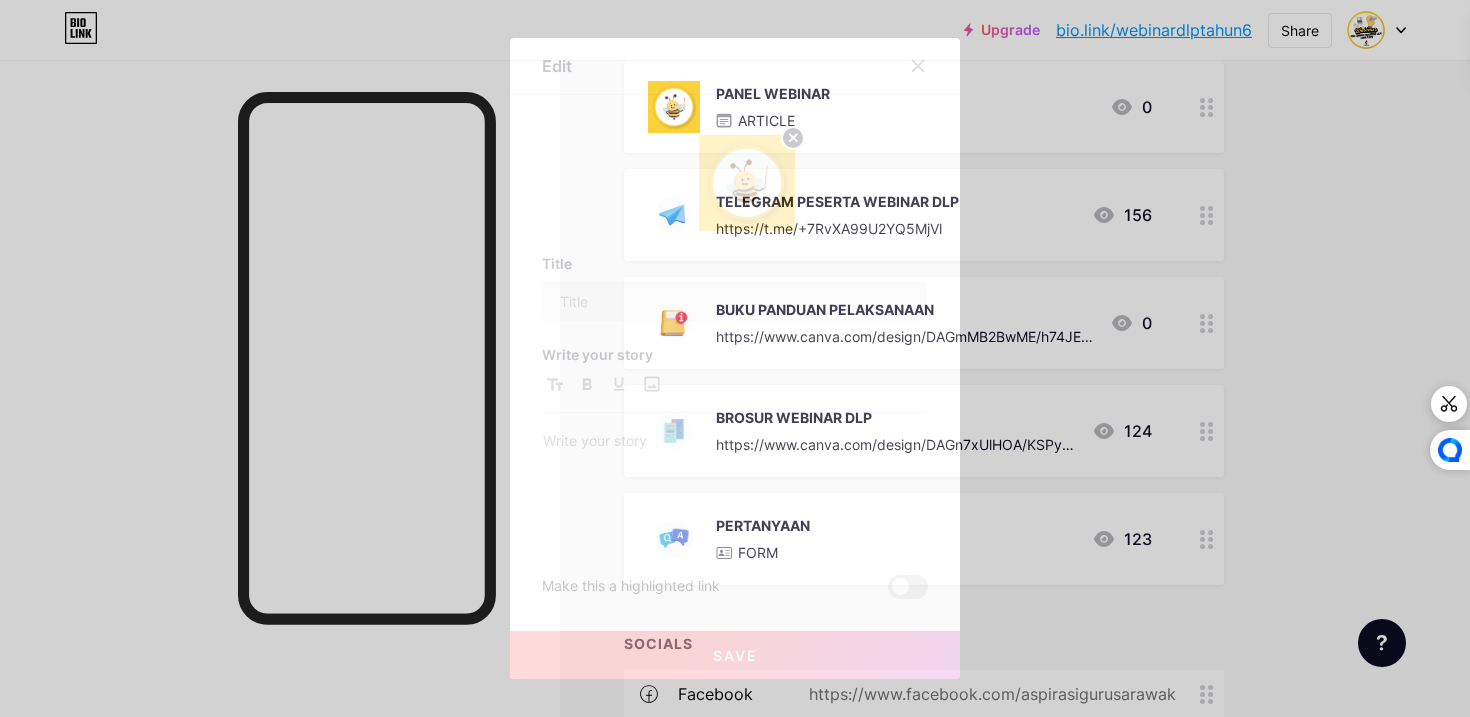 type on "PANEL WEBINAR" 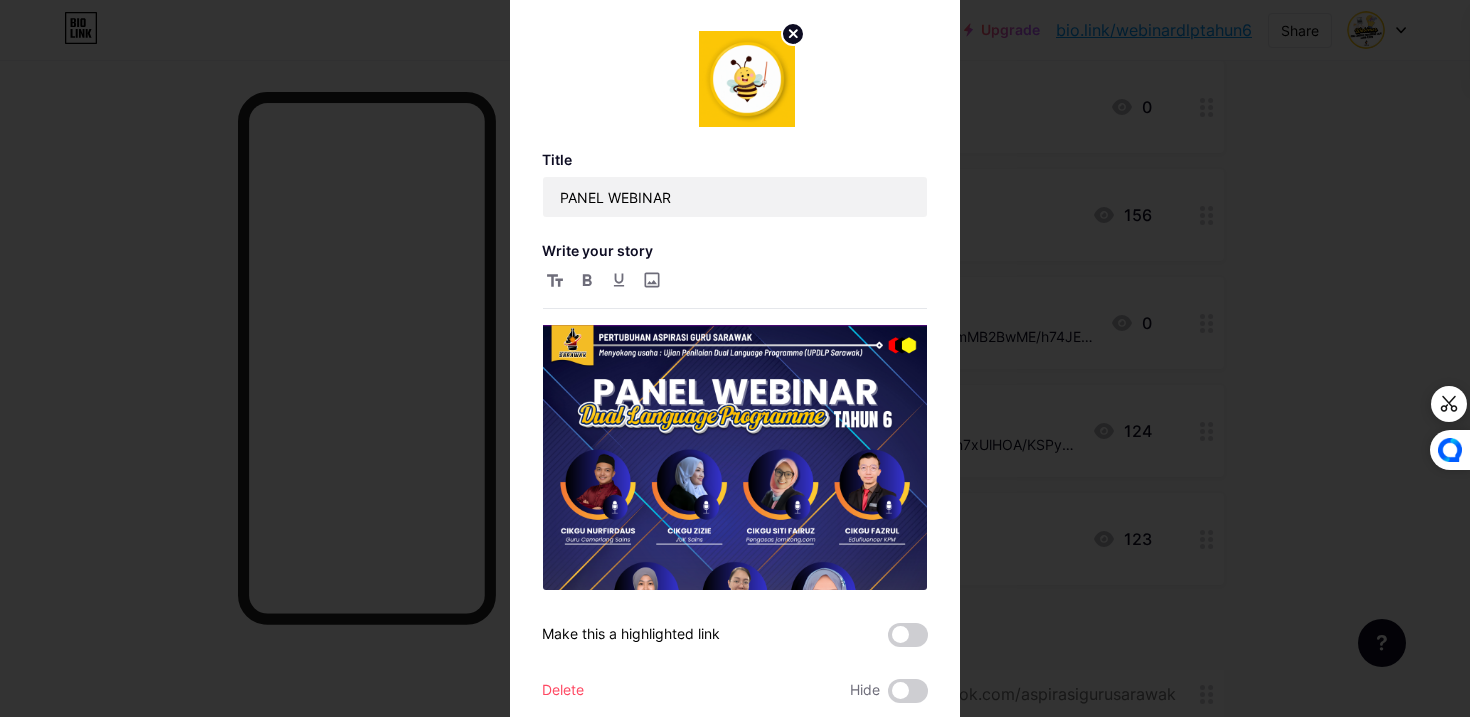 click on "Title
PANEL WEBINAR
Write your story
Make this a highlighted link
Delete
Hide" at bounding box center [735, 359] 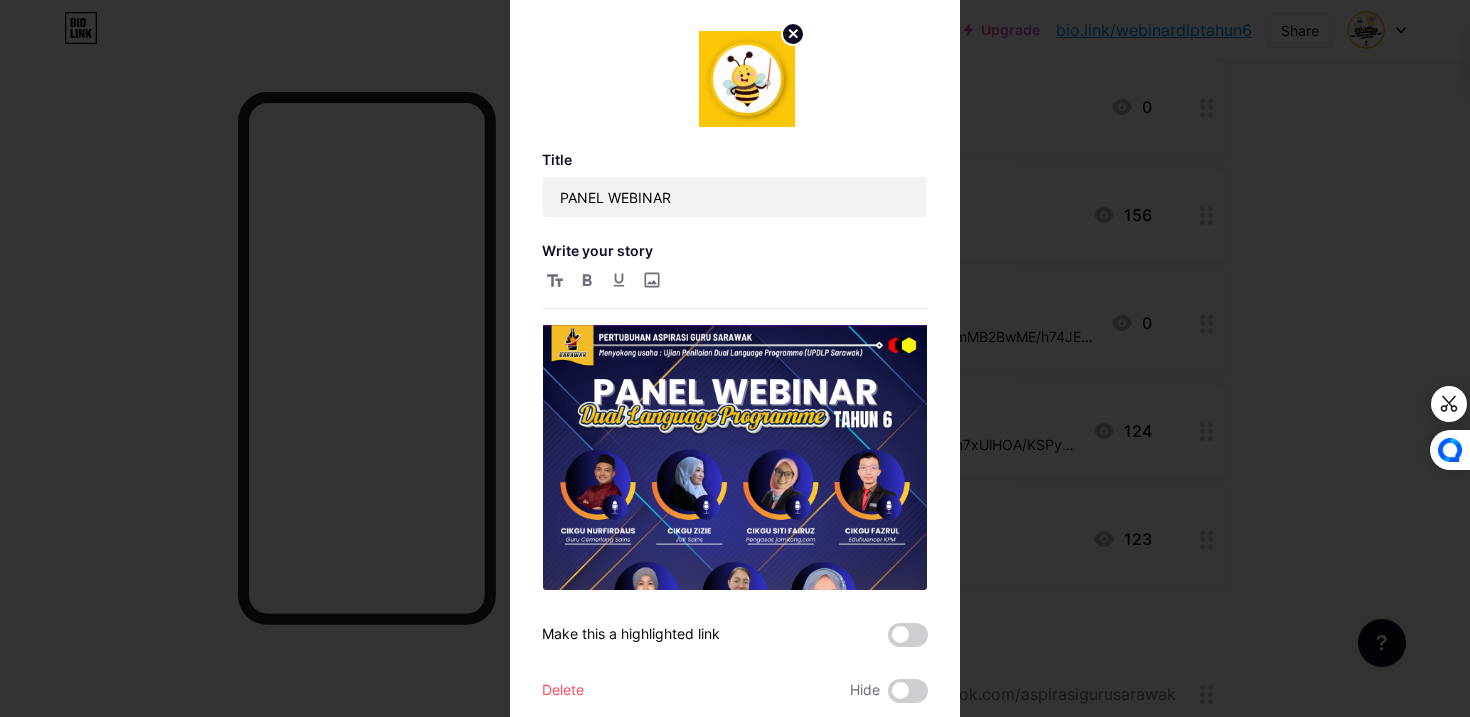 click 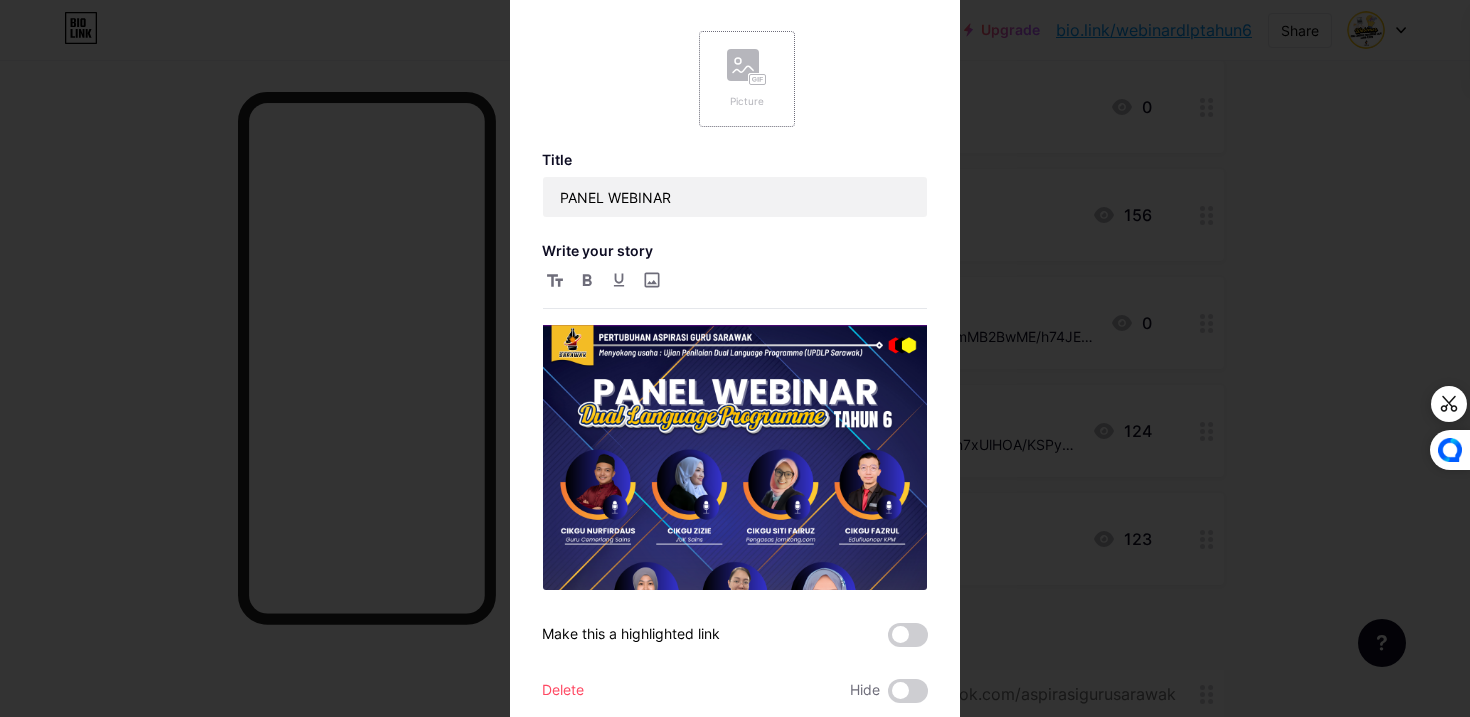 click 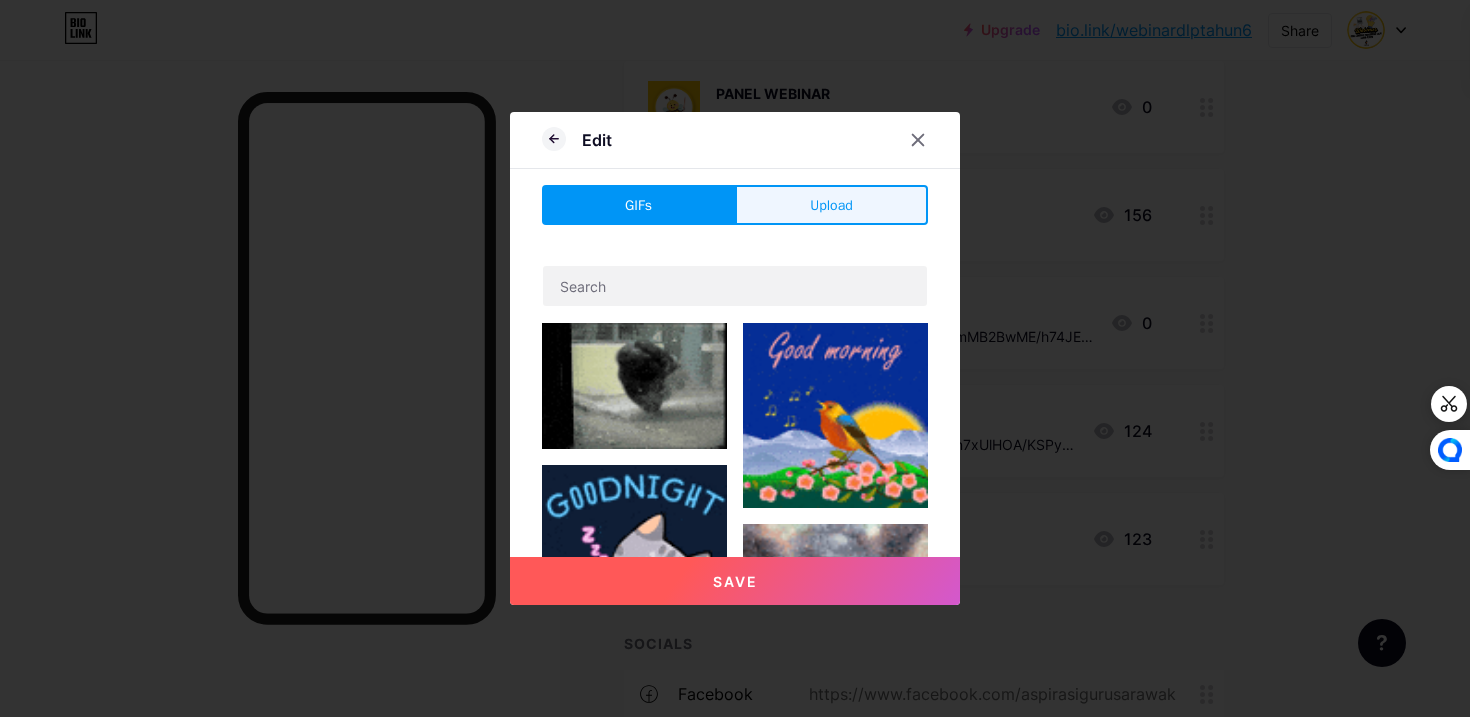 click on "Upload" at bounding box center (831, 205) 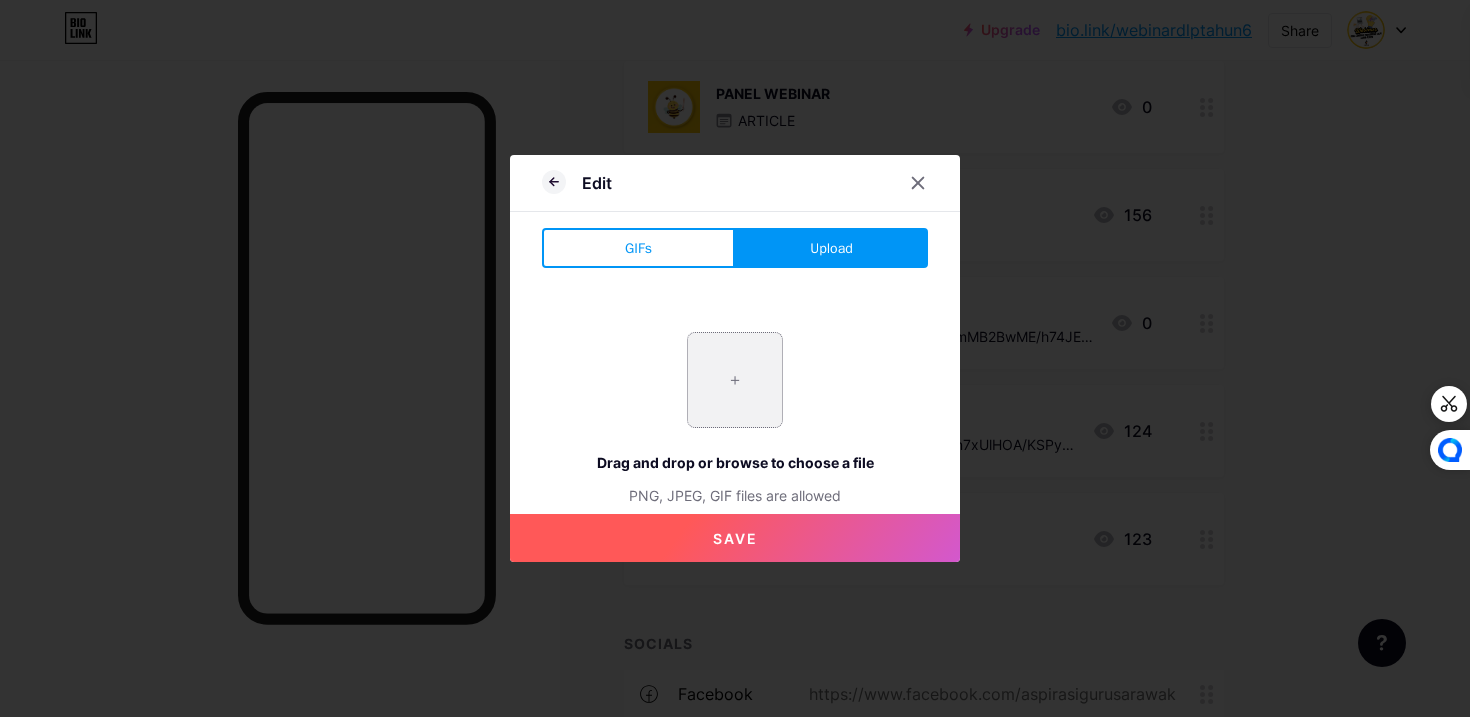click at bounding box center [735, 380] 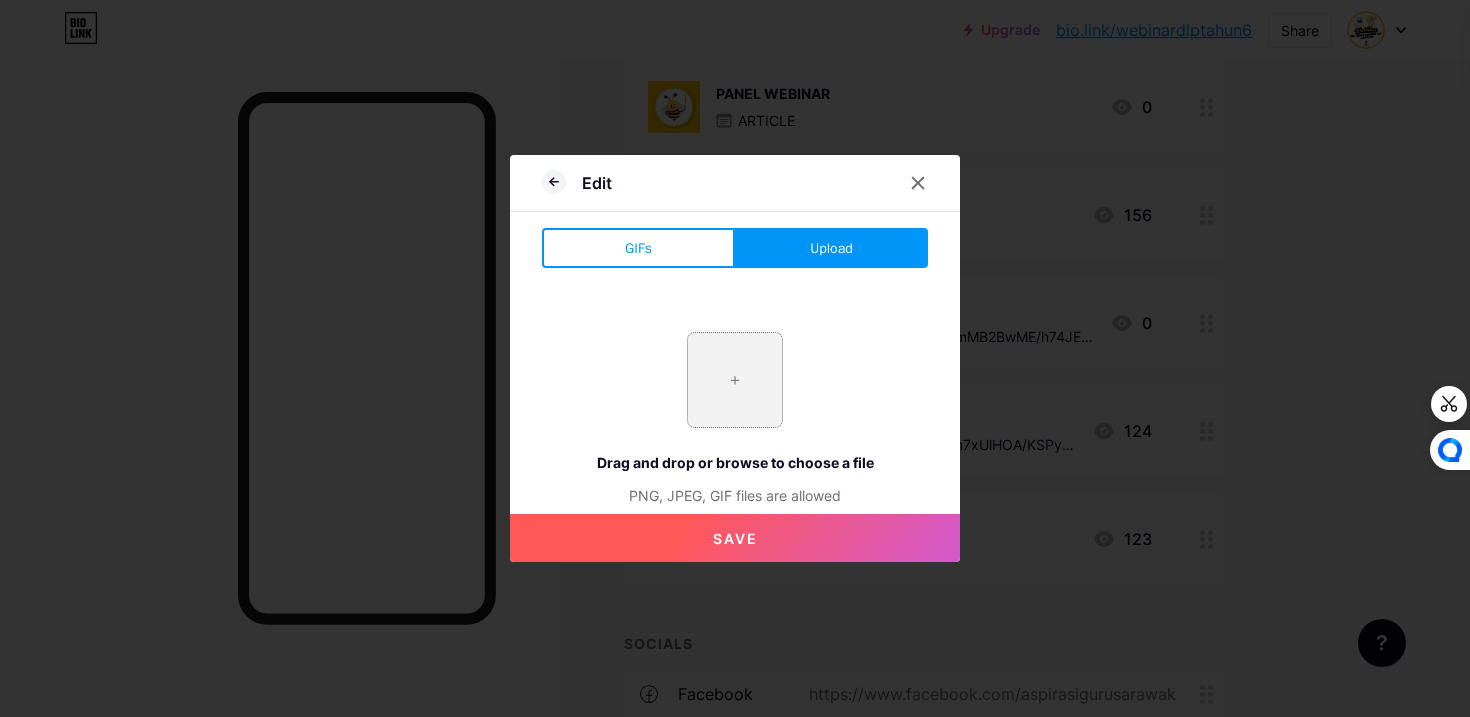 type on "C:\fakepath\LOGO GROUP WS PANEL WEBINAR.gif" 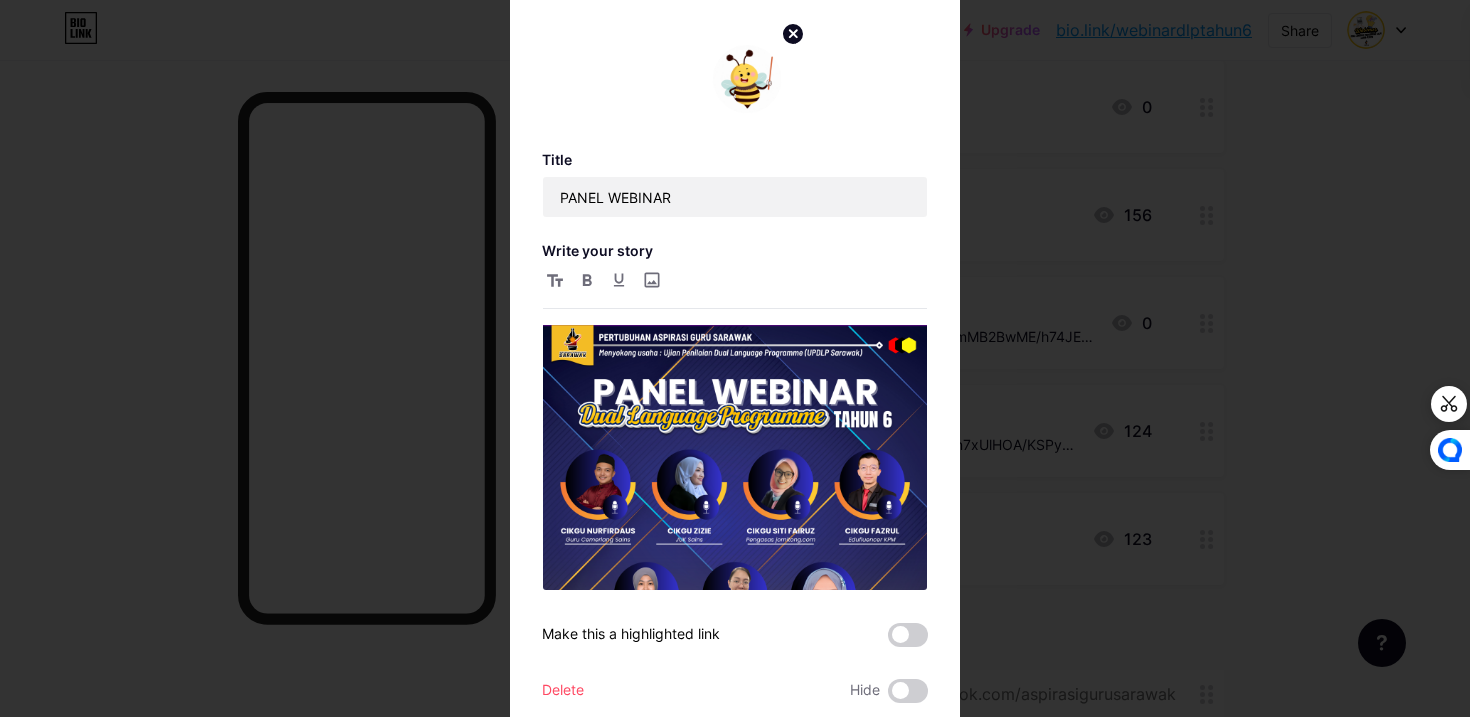scroll, scrollTop: 128, scrollLeft: 0, axis: vertical 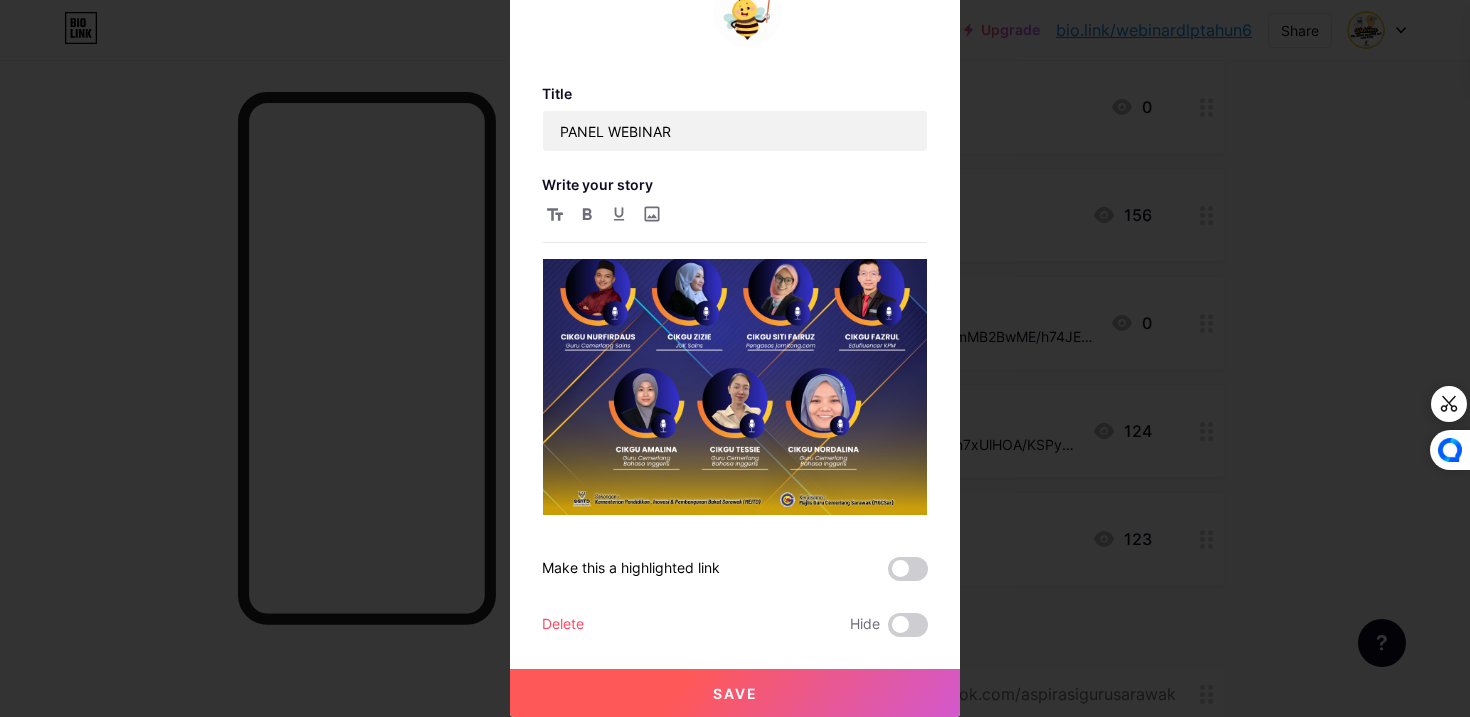 click on "Save" at bounding box center (735, 693) 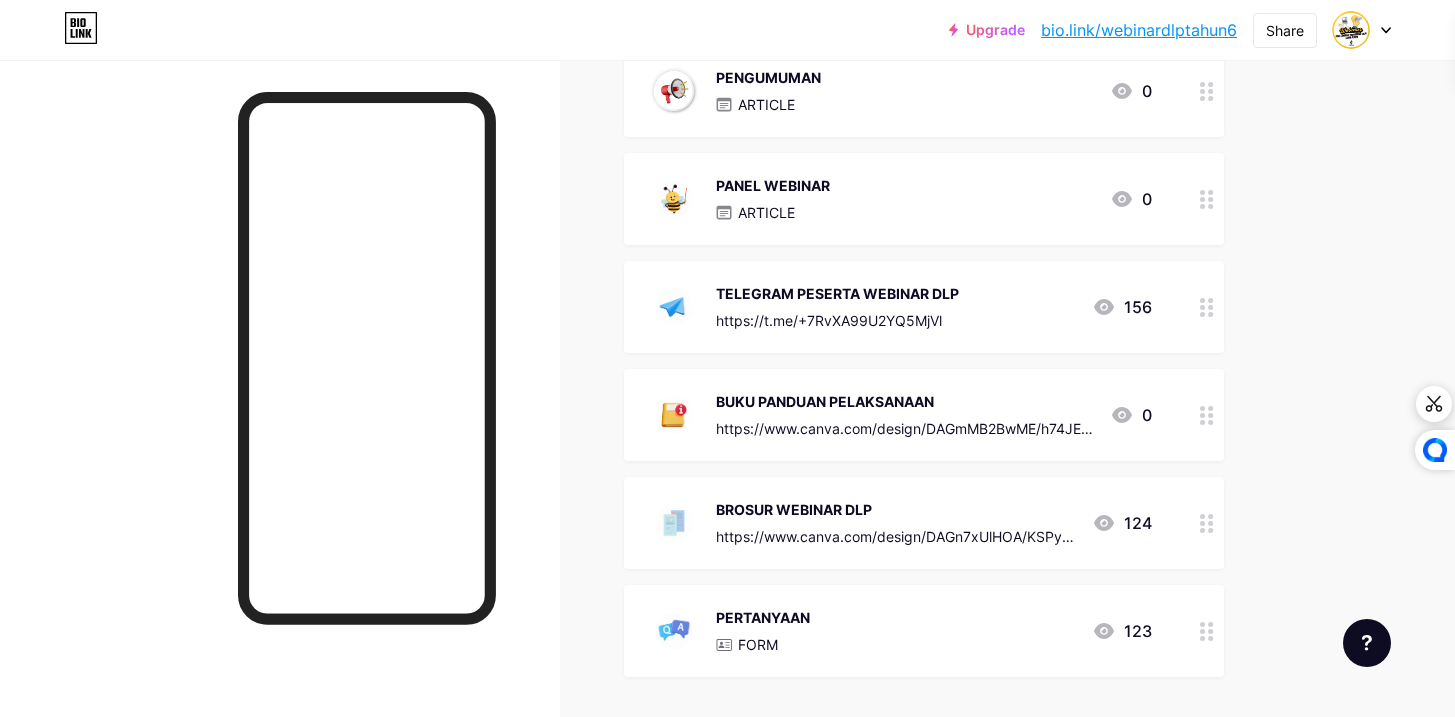 scroll, scrollTop: 247, scrollLeft: 0, axis: vertical 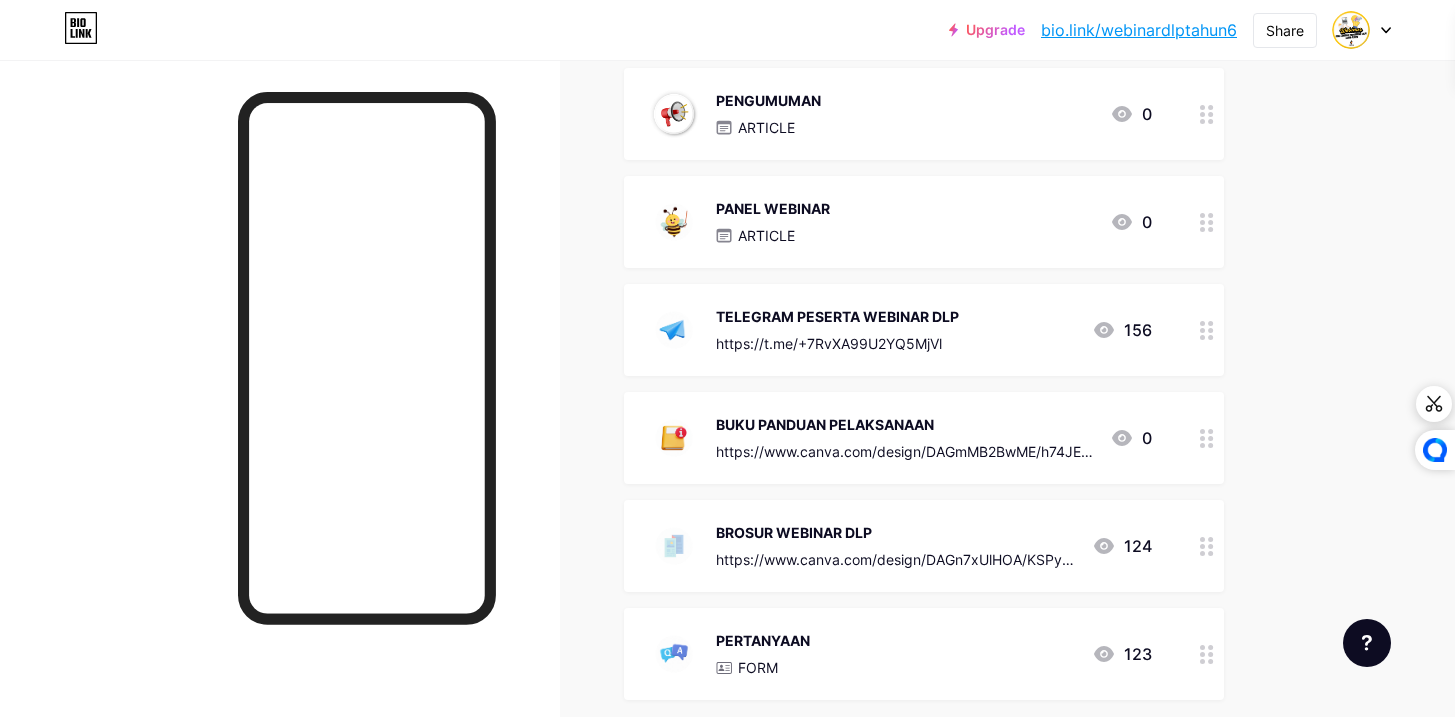 type 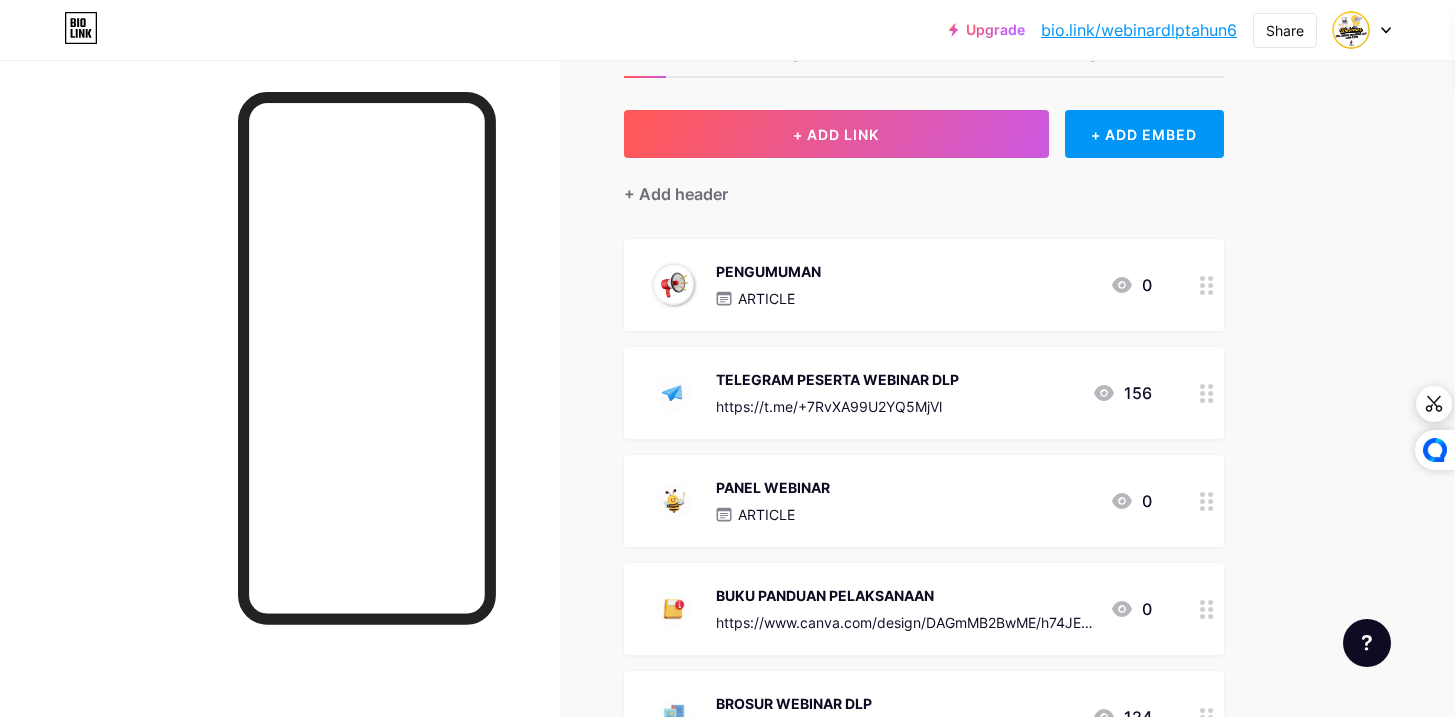scroll, scrollTop: 41, scrollLeft: 0, axis: vertical 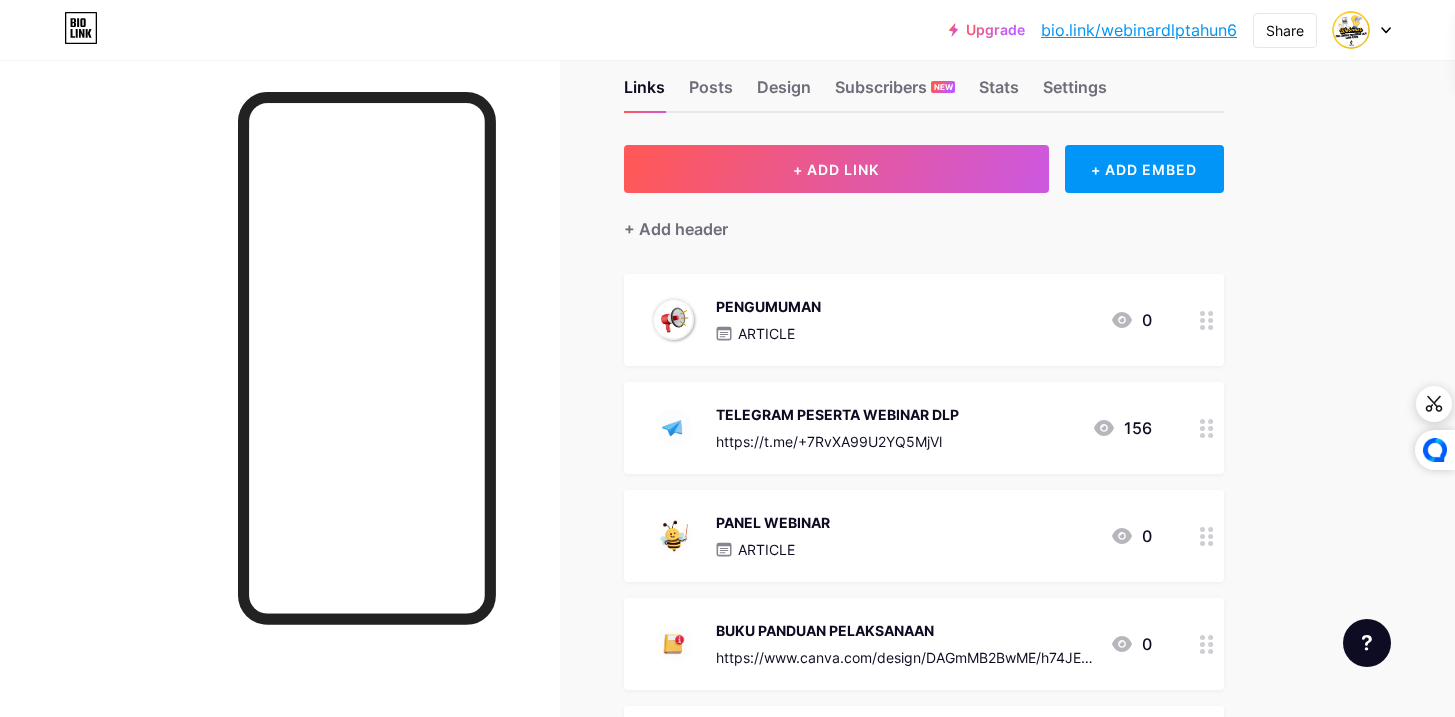 click 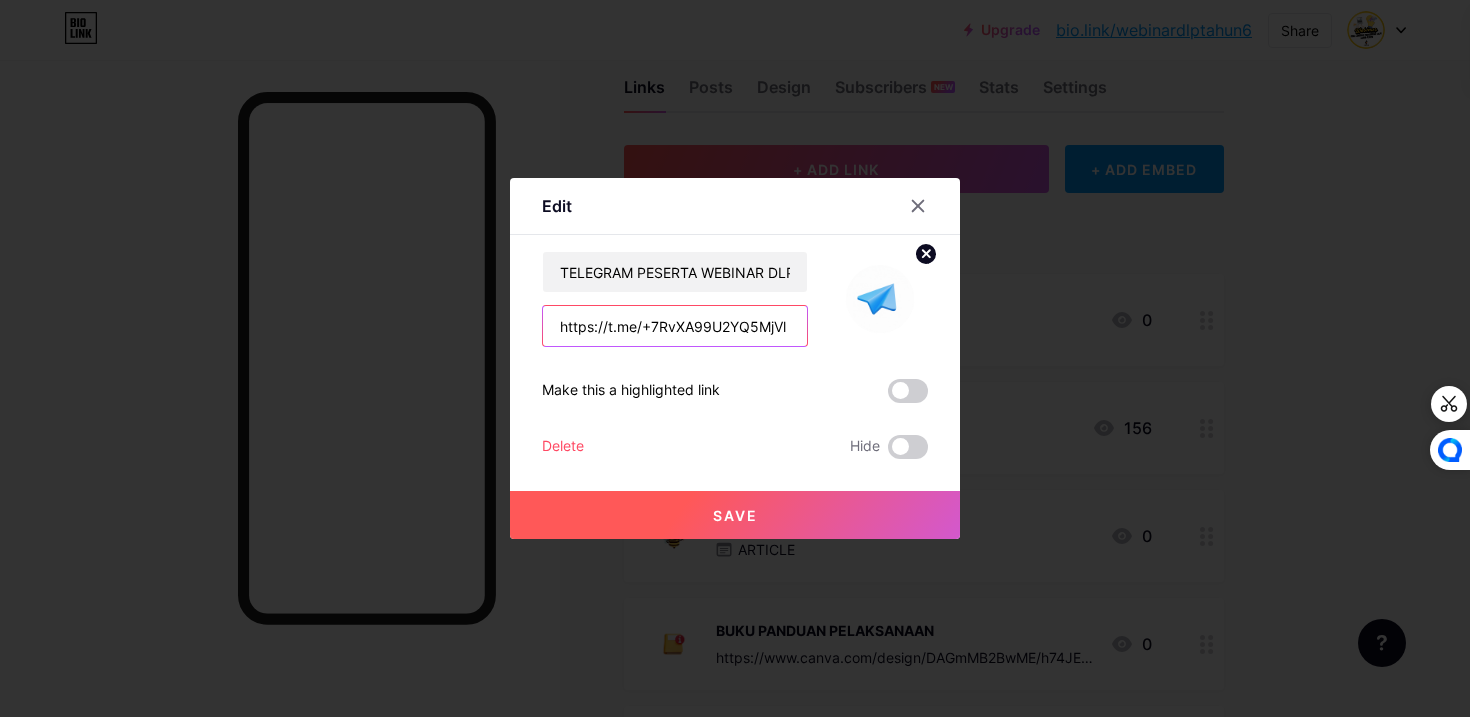 click on "https://t.me/+7RvXA99U2YQ5MjVl" at bounding box center (675, 326) 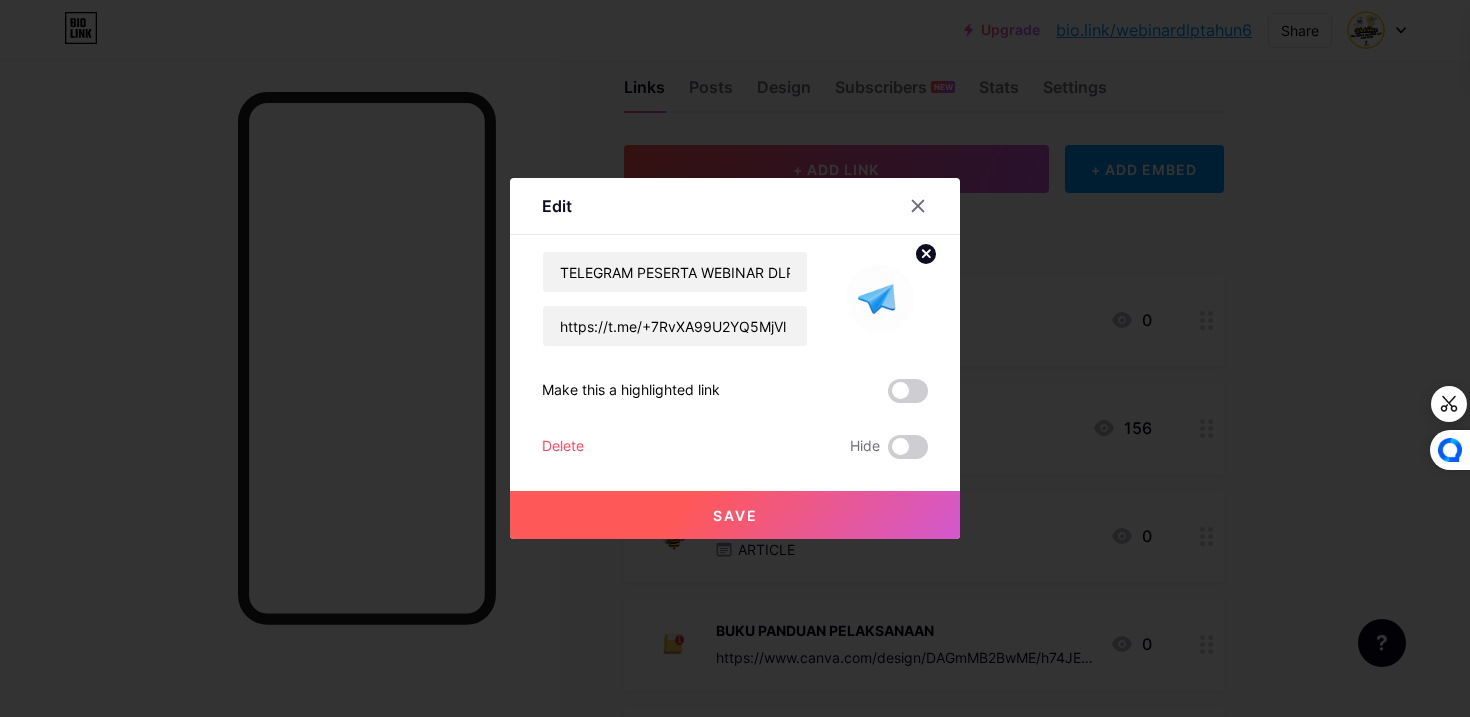 click on "Save" at bounding box center (735, 515) 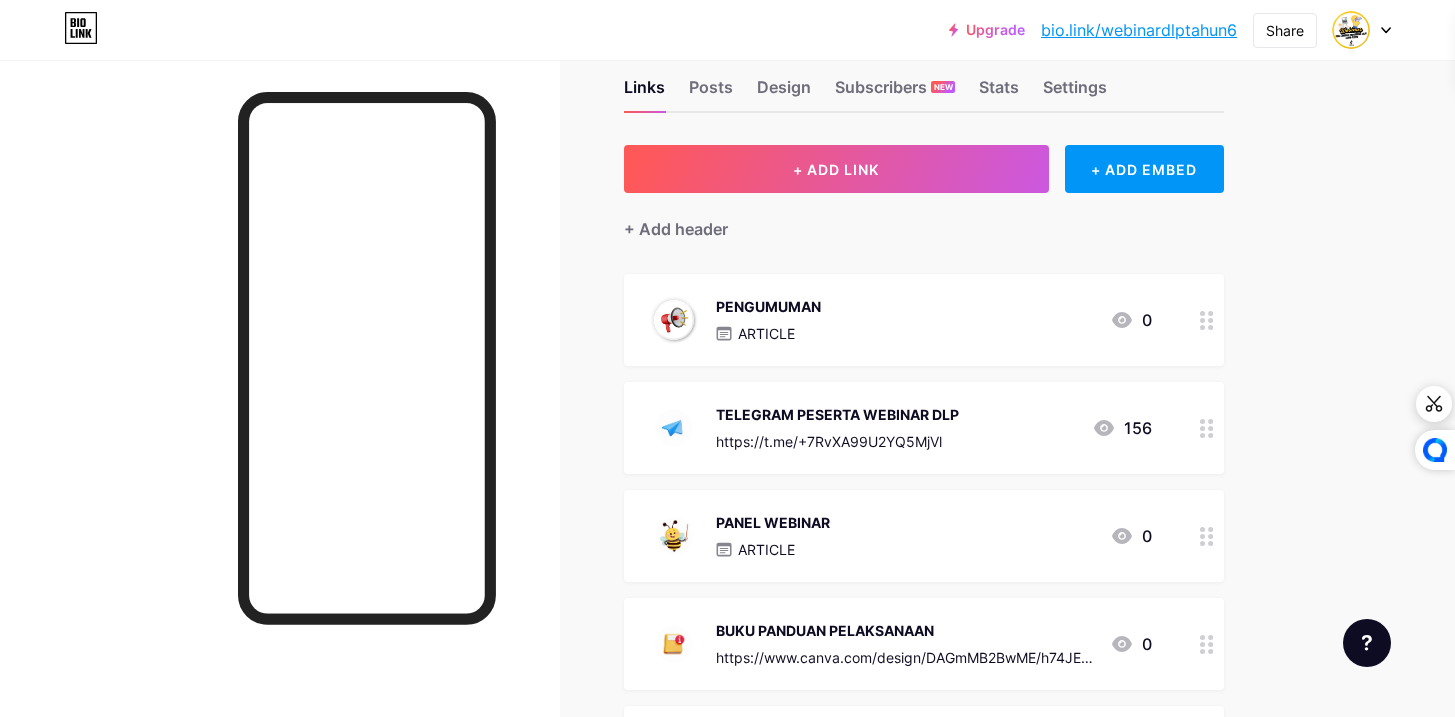 scroll, scrollTop: 762, scrollLeft: 0, axis: vertical 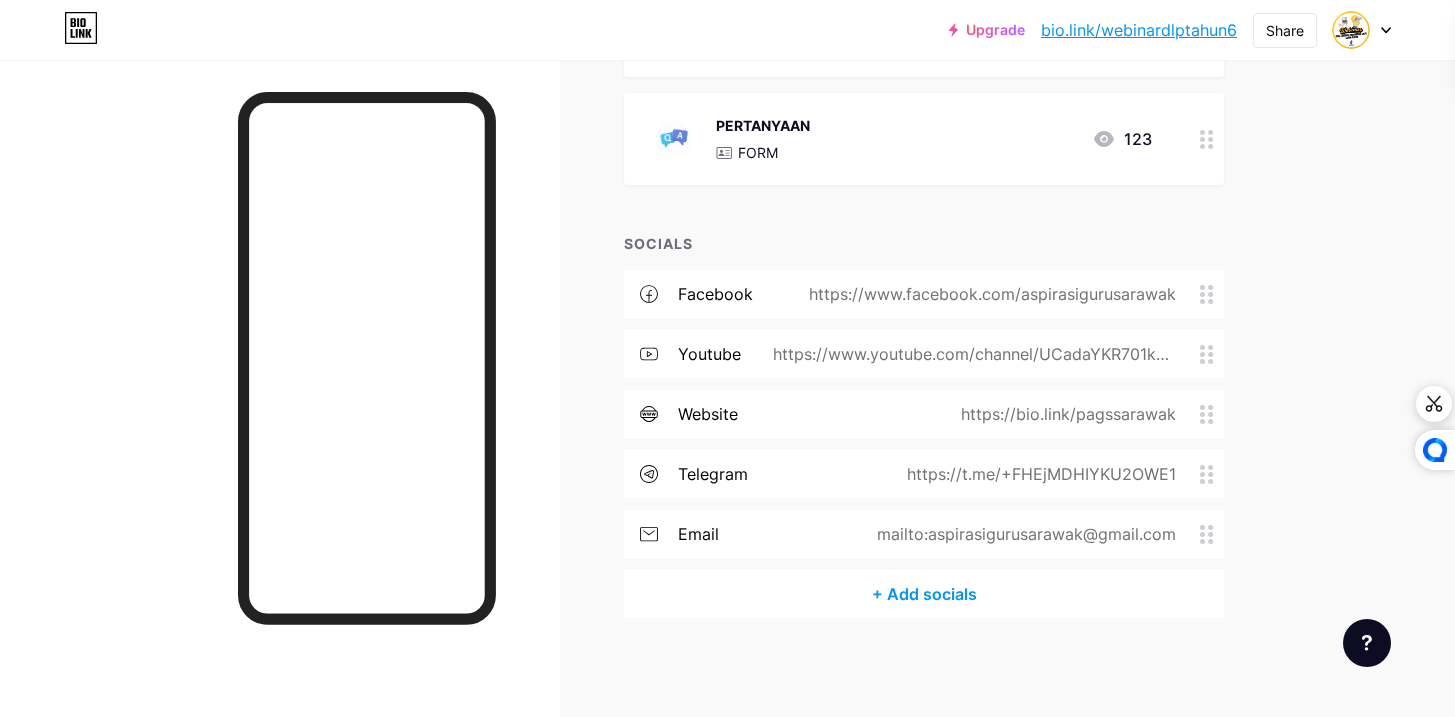 click 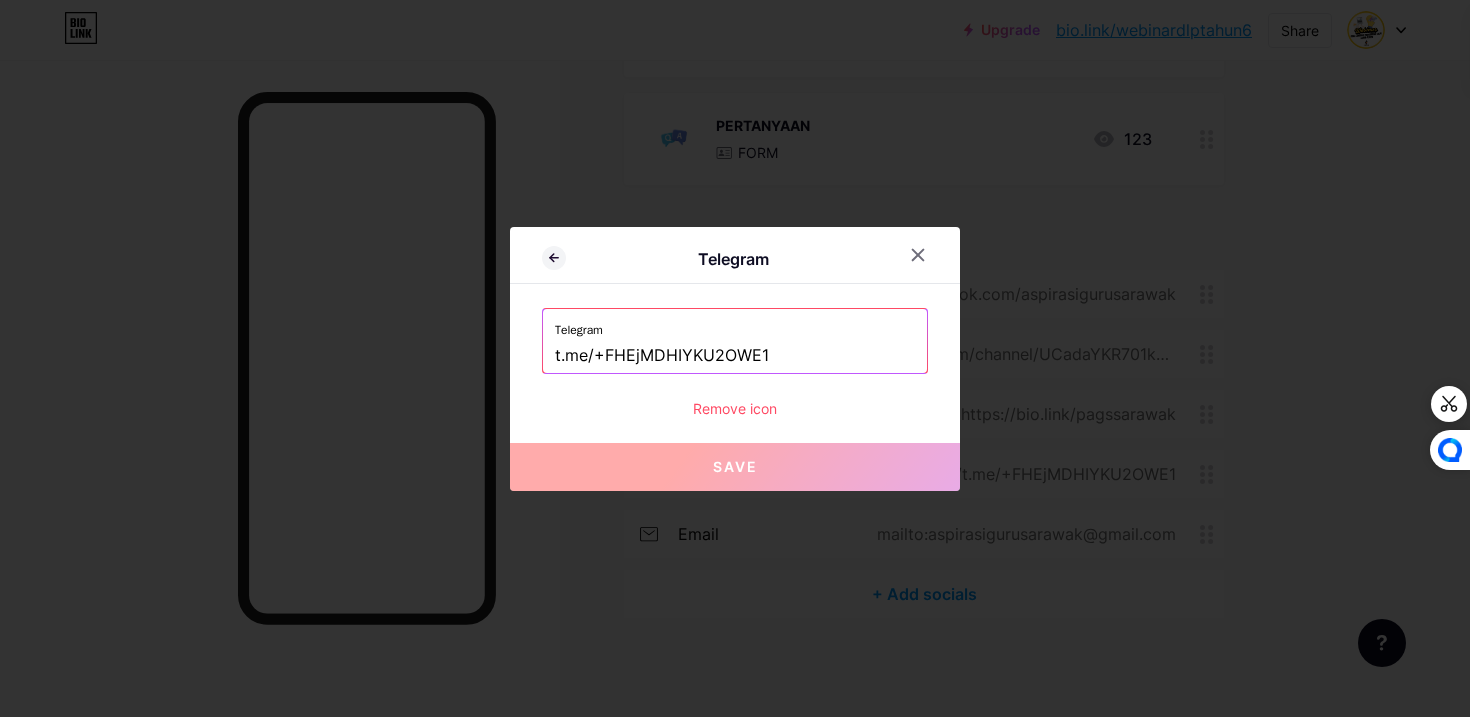 click on "t.me/+FHEjMDHIYKU2OWE1" at bounding box center [735, 356] 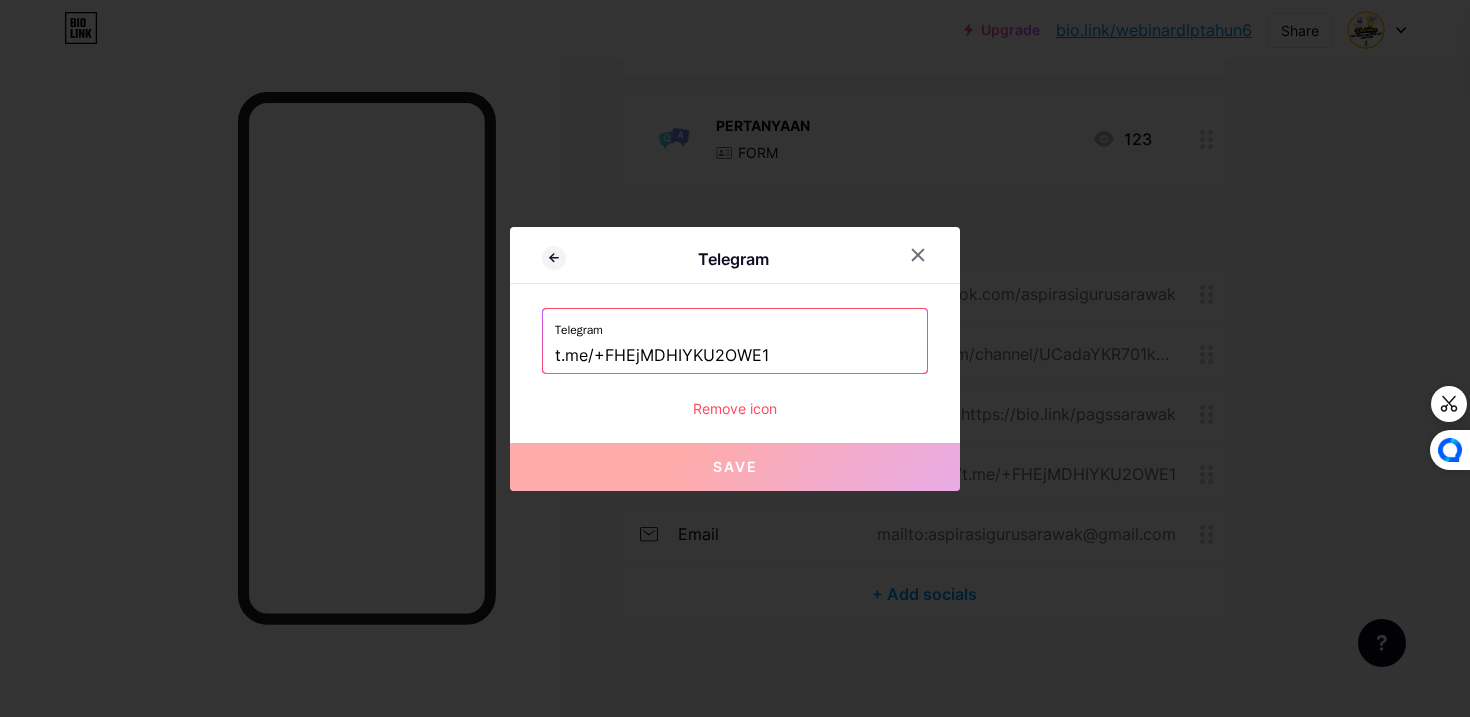paste on "https://t.me/+7RvXA99U2YQ5MjVl" 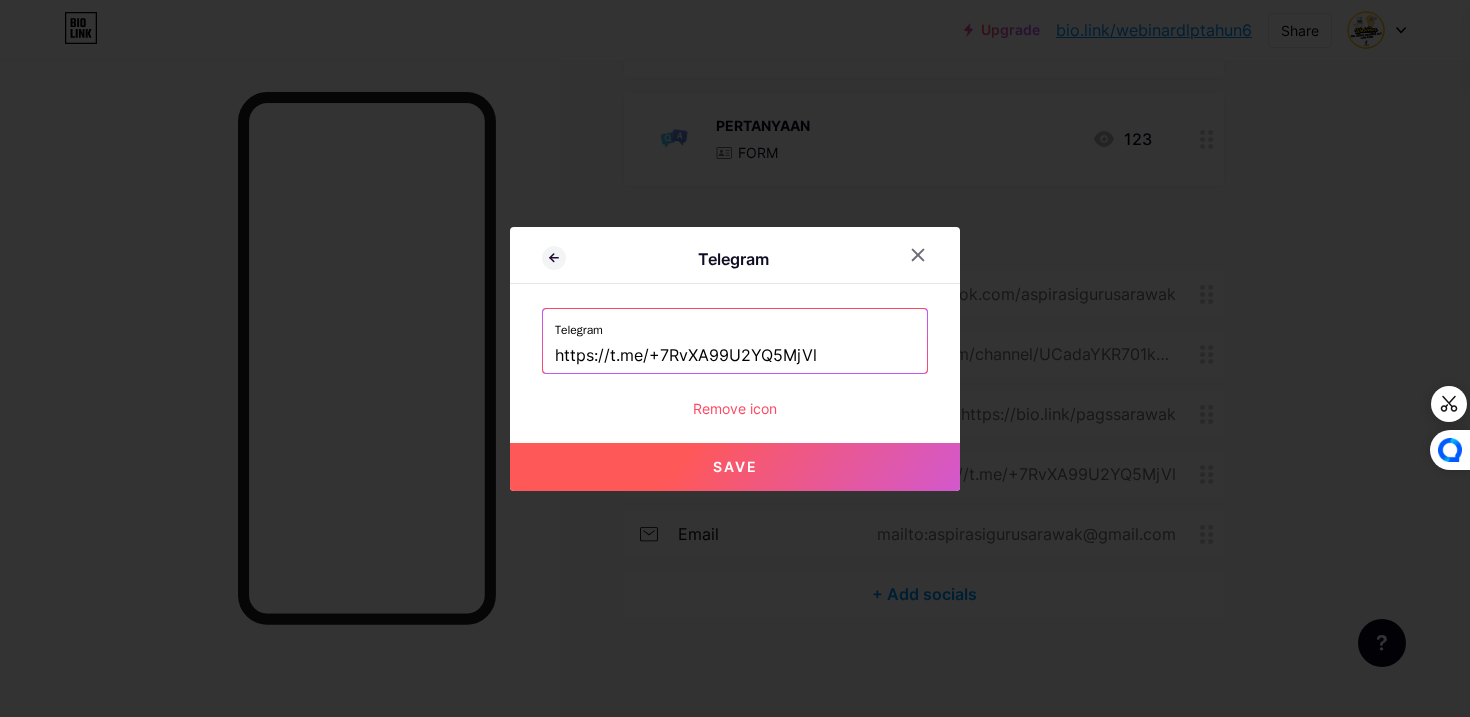 type on "https://t.me/+7RvXA99U2YQ5MjVl" 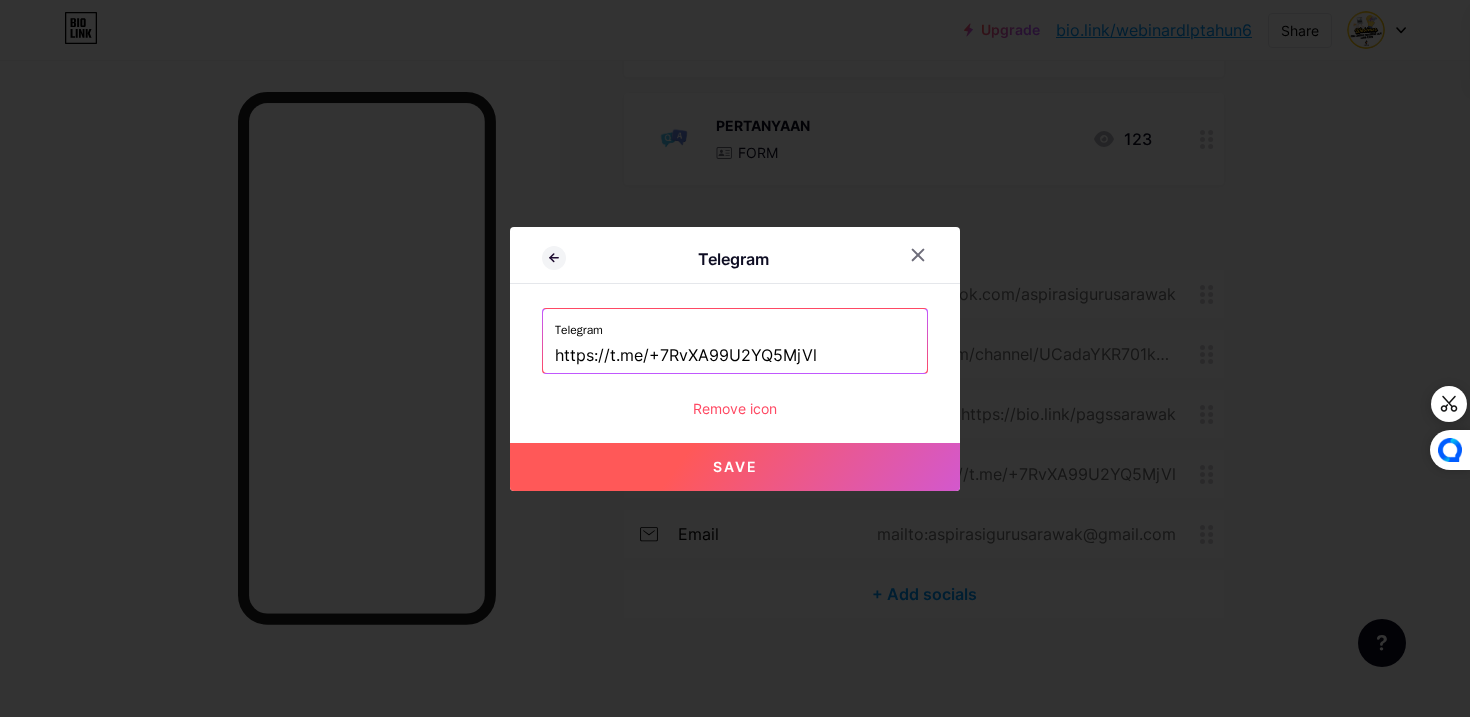 click on "Save" at bounding box center (735, 467) 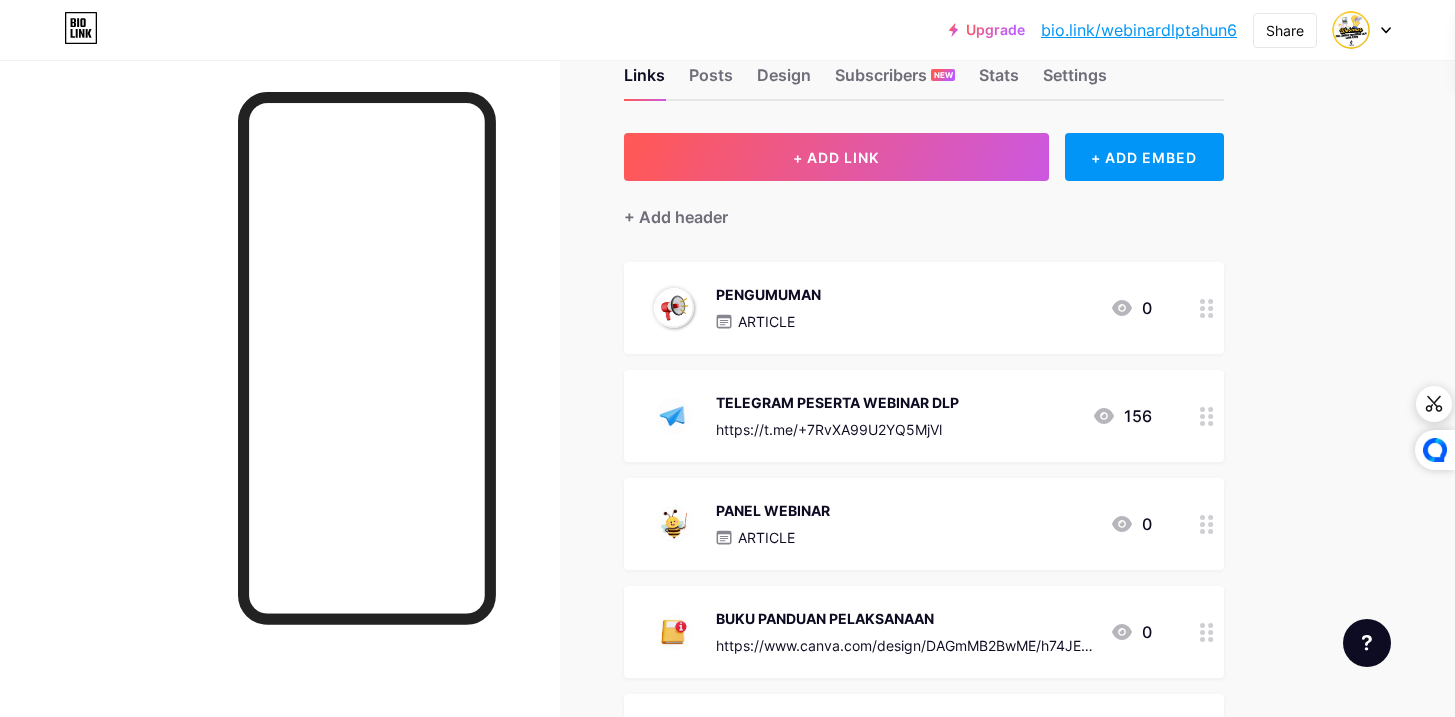 scroll, scrollTop: 0, scrollLeft: 0, axis: both 